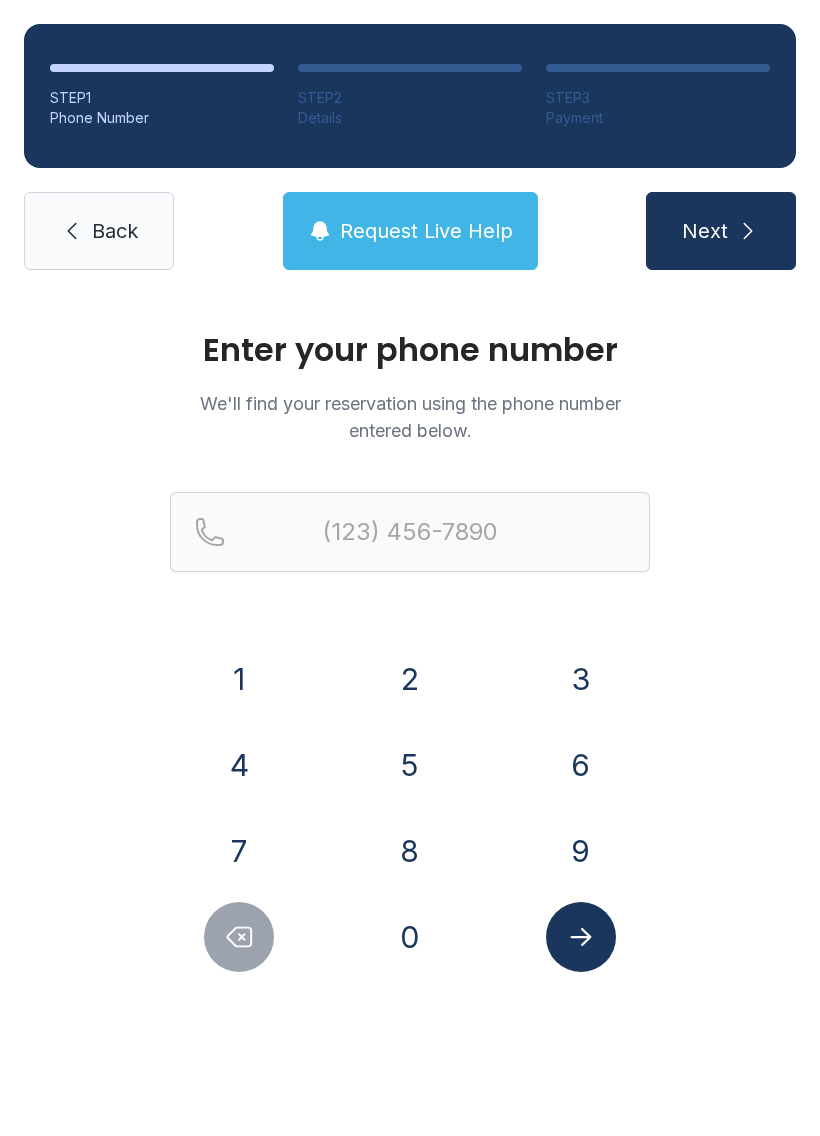 scroll, scrollTop: 0, scrollLeft: 0, axis: both 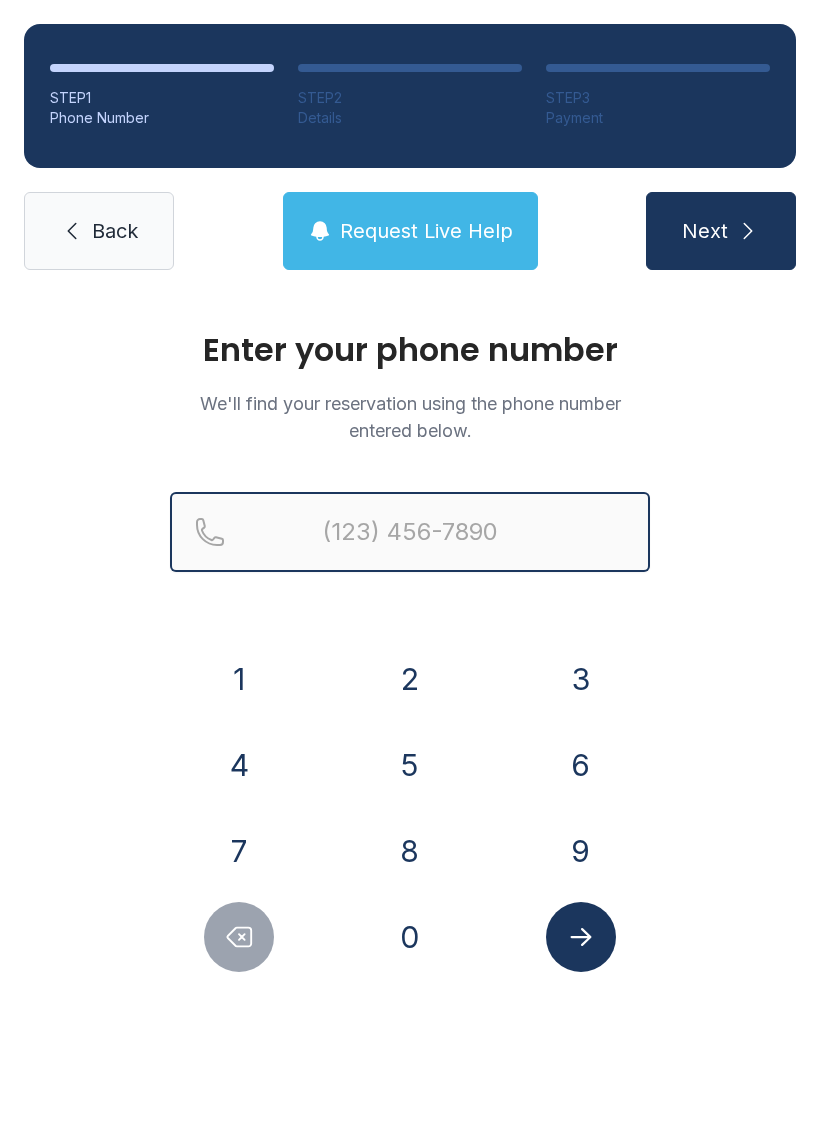 click at bounding box center (410, 532) 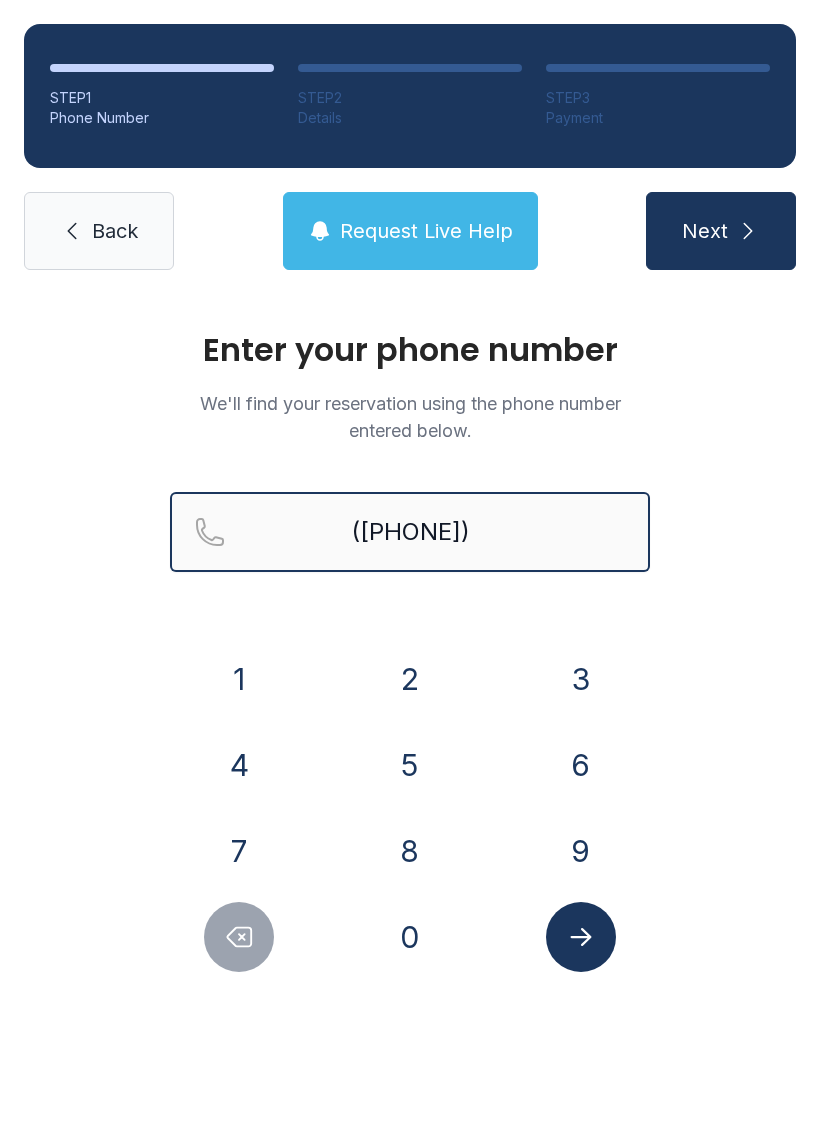 type on "([PHONE])" 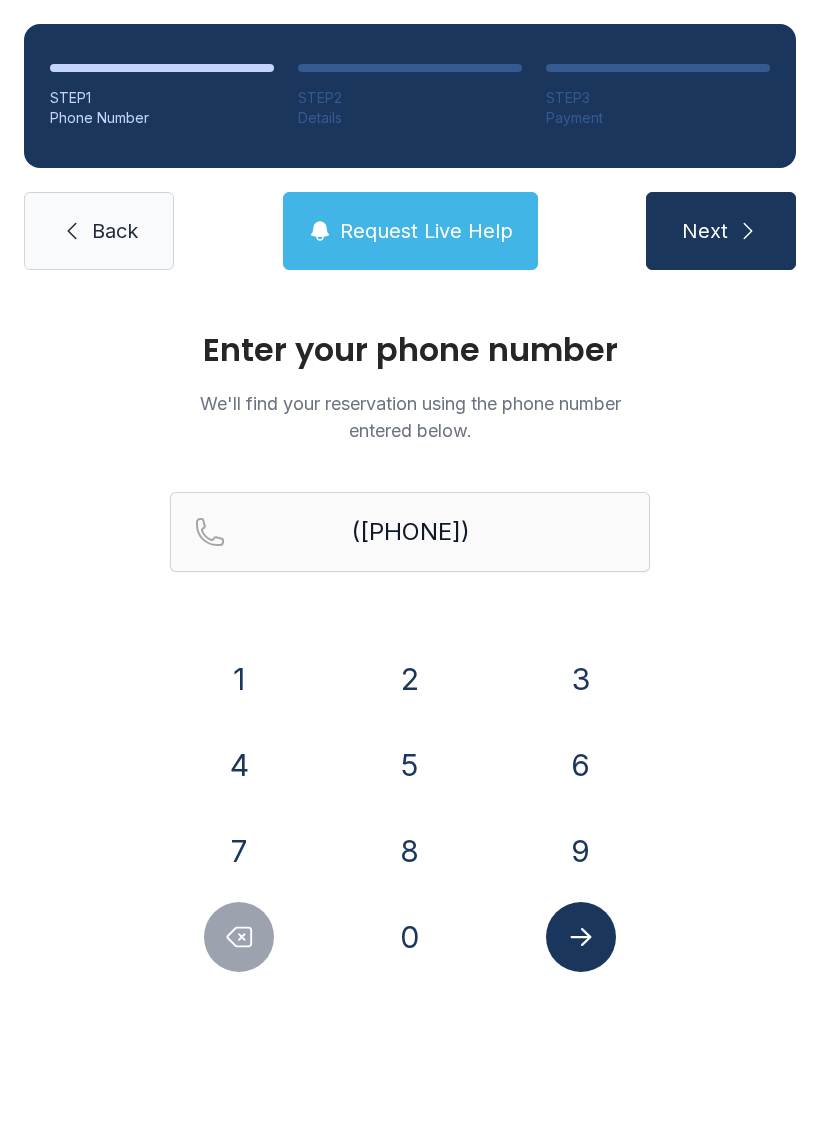 click on "Next" at bounding box center (721, 231) 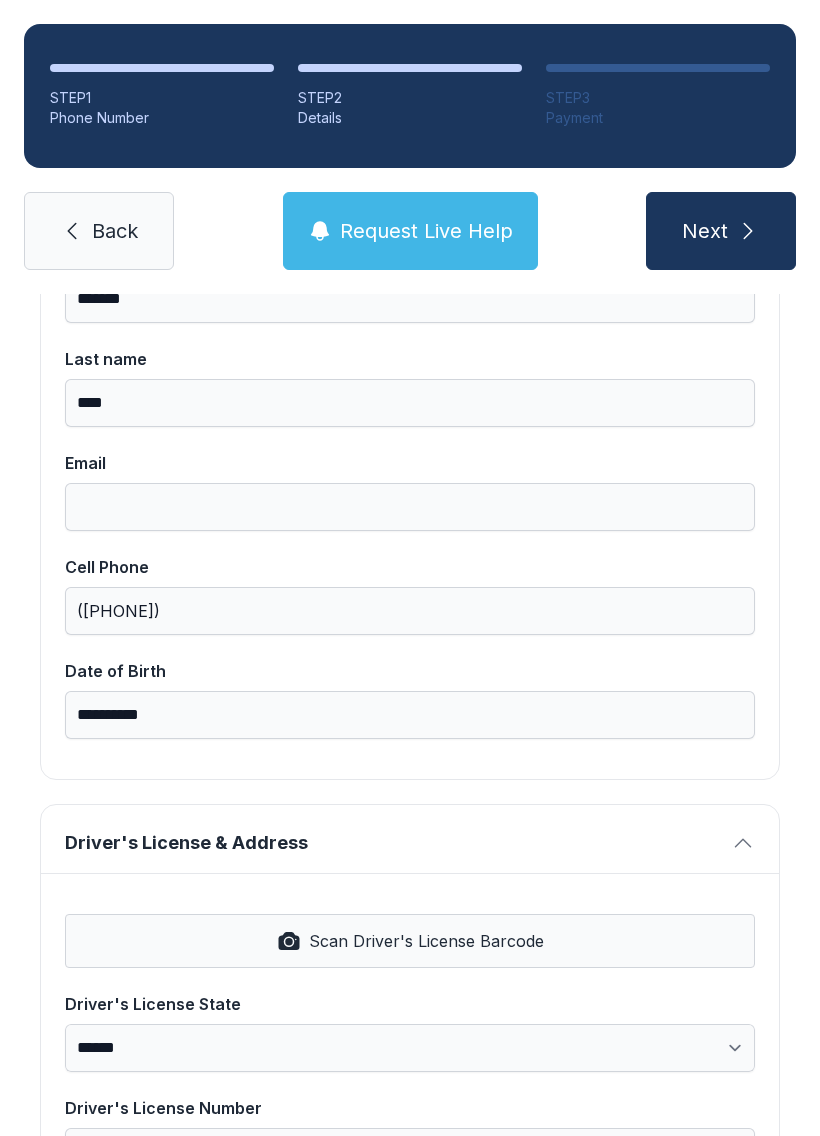 scroll, scrollTop: 267, scrollLeft: 0, axis: vertical 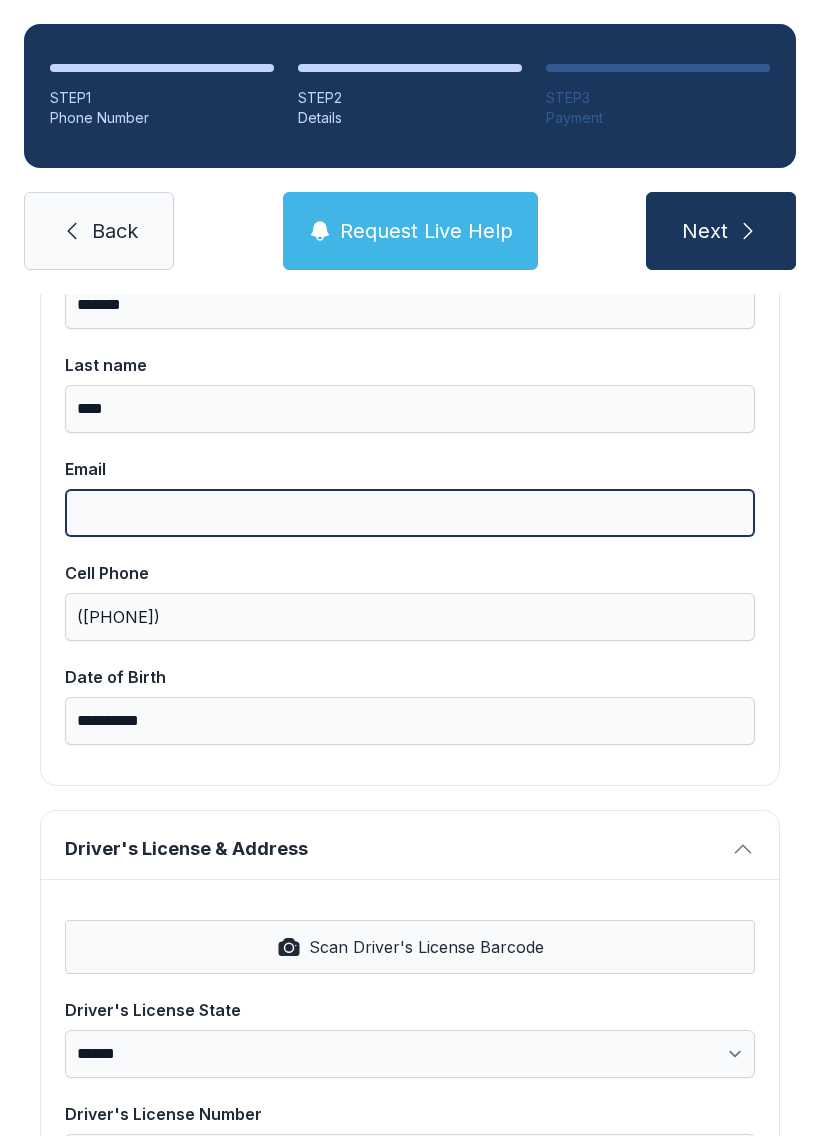 click on "Email" at bounding box center (410, 513) 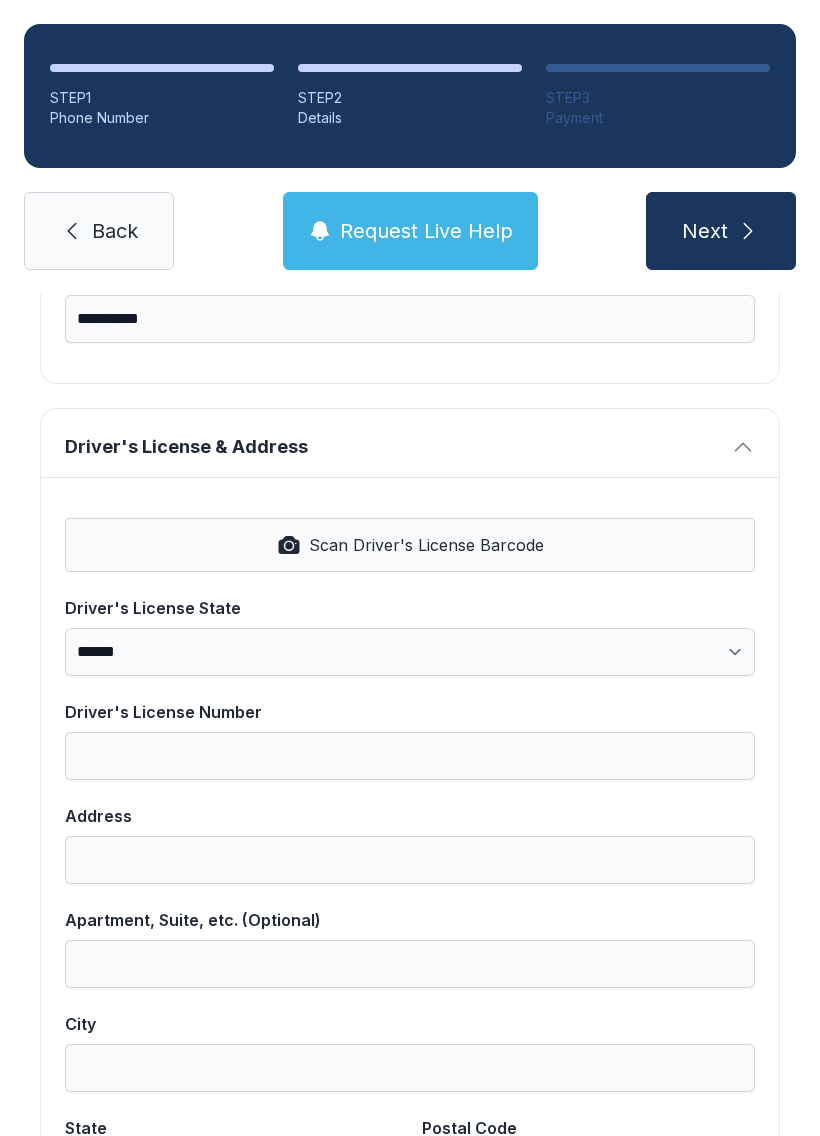 scroll, scrollTop: 670, scrollLeft: 0, axis: vertical 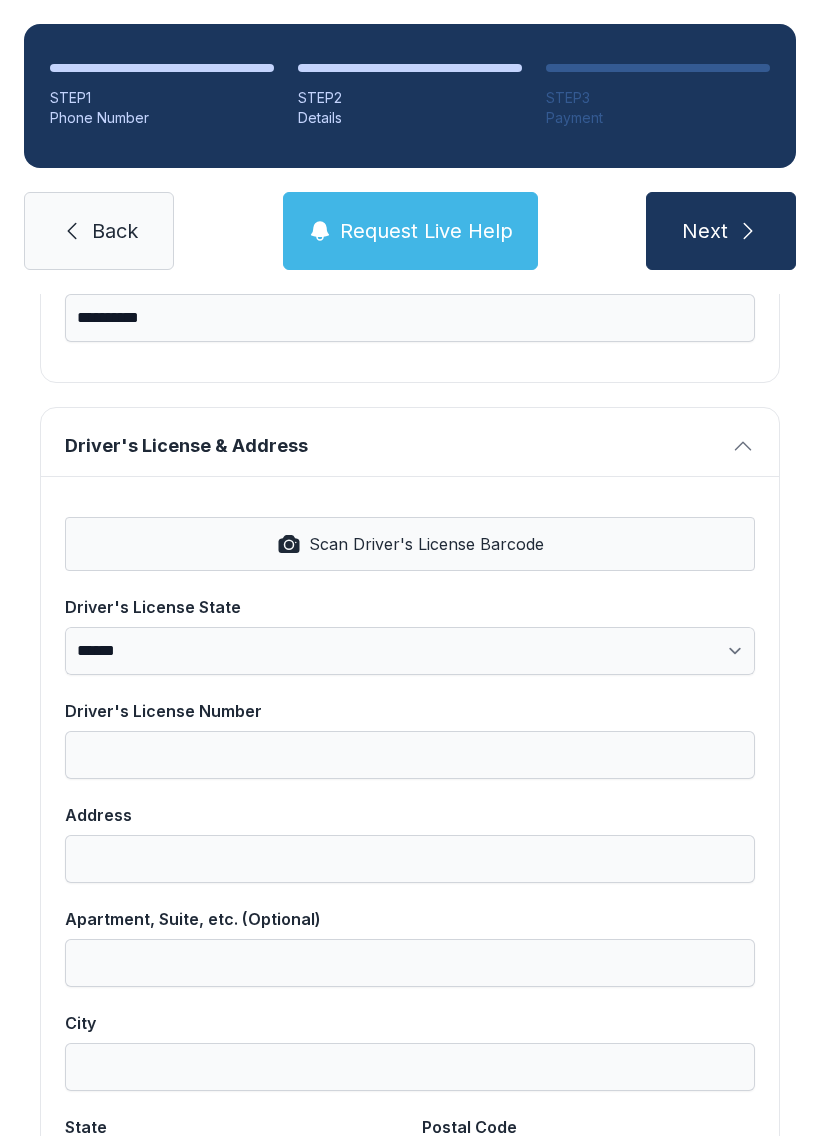 type on "**********" 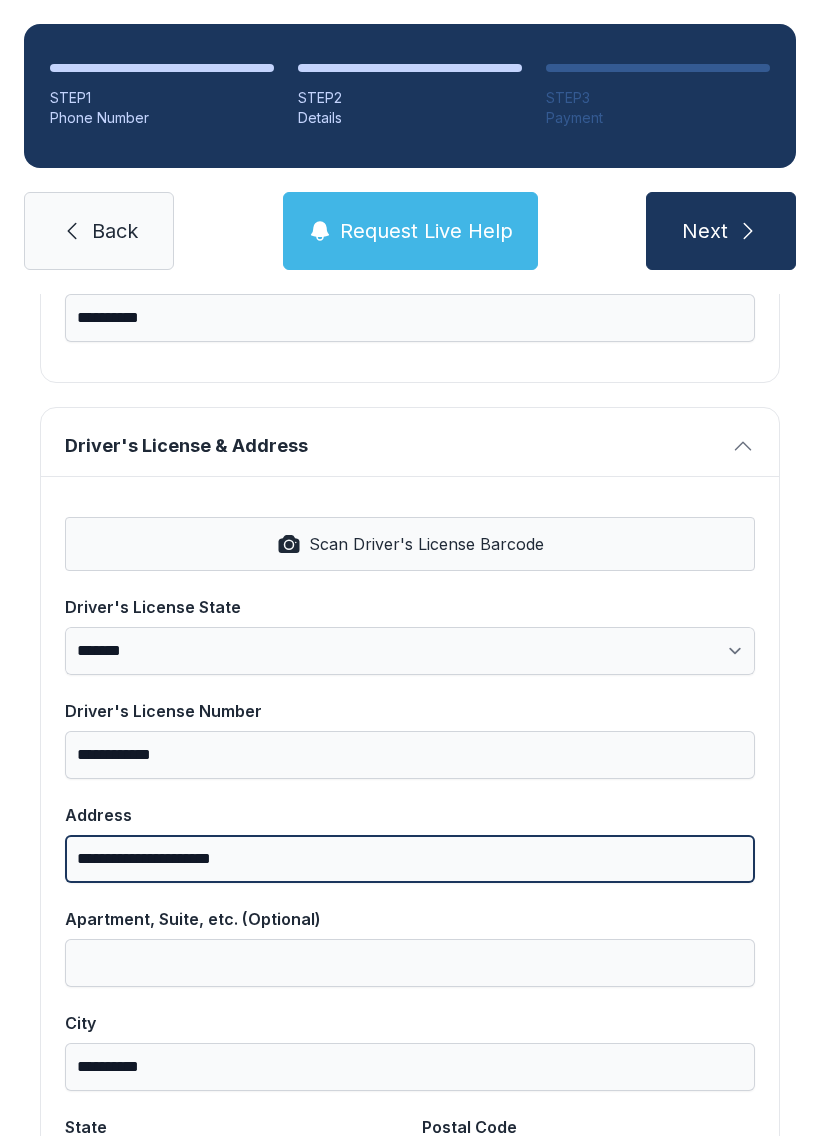 click on "**********" at bounding box center [410, 859] 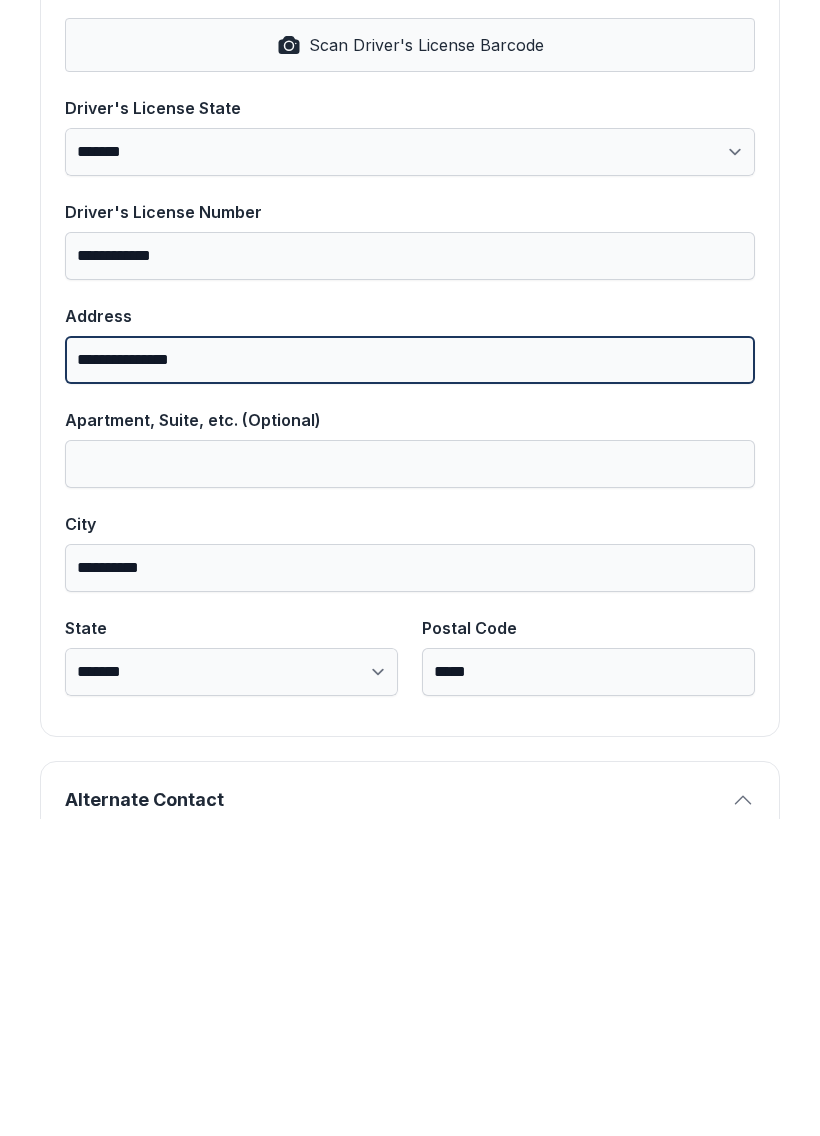scroll, scrollTop: 914, scrollLeft: 0, axis: vertical 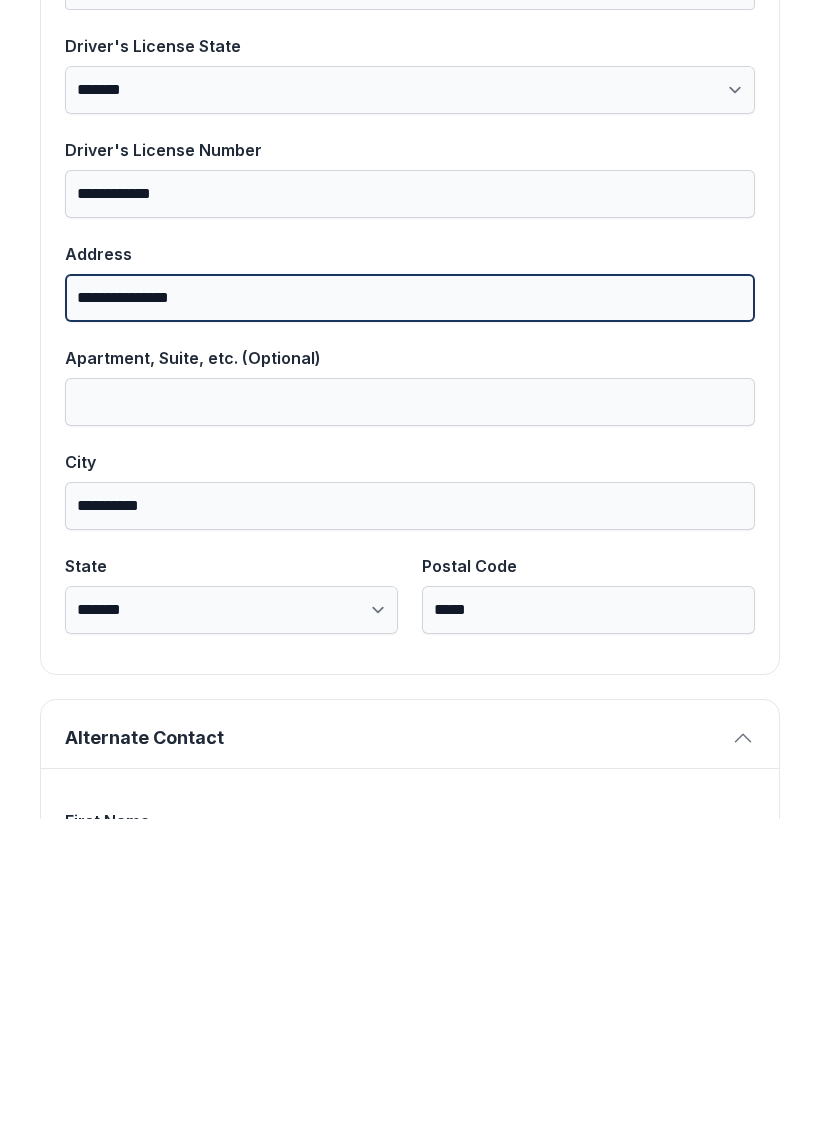 type on "**********" 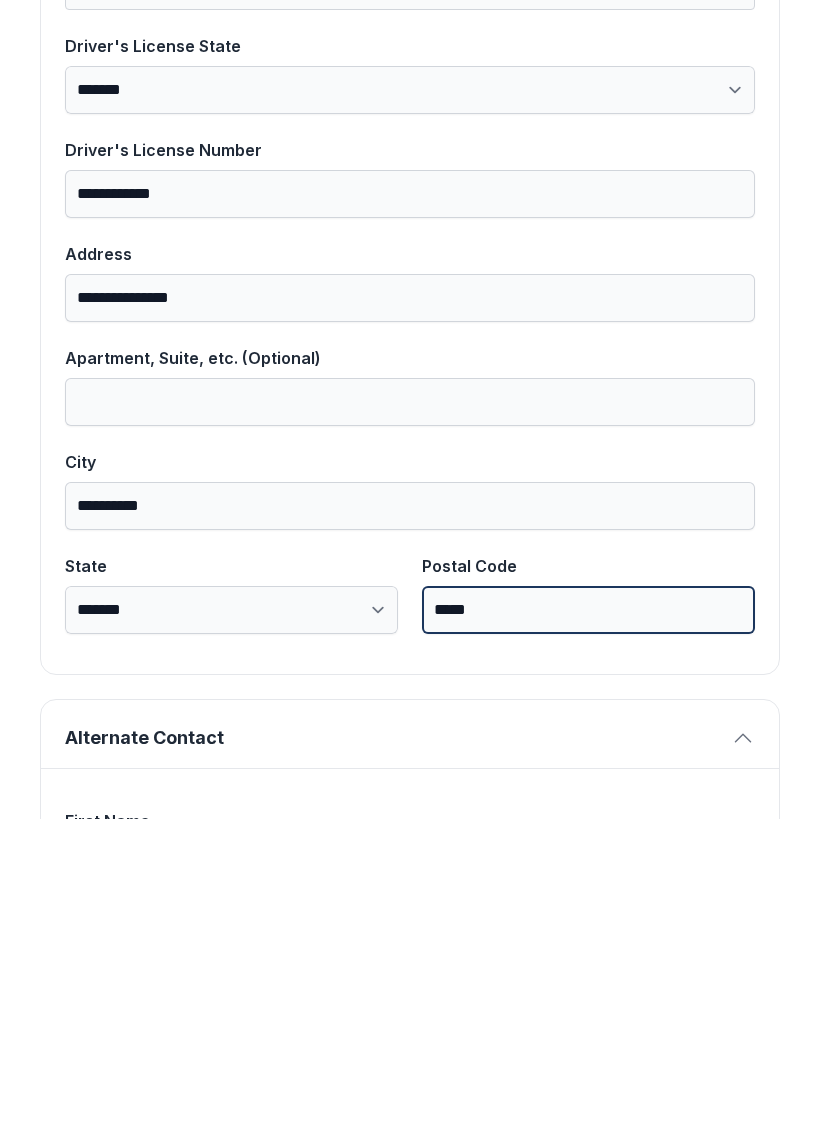 click on "*****" at bounding box center [588, 927] 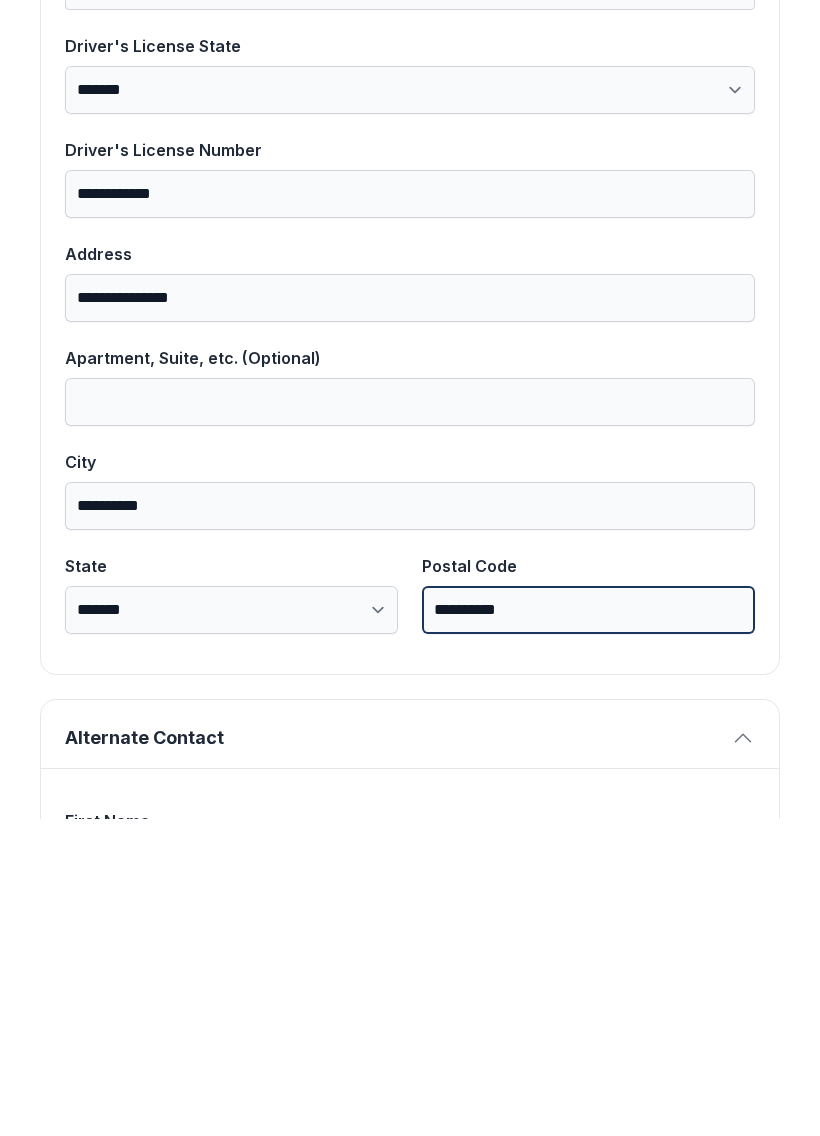 click on "**********" at bounding box center (588, 927) 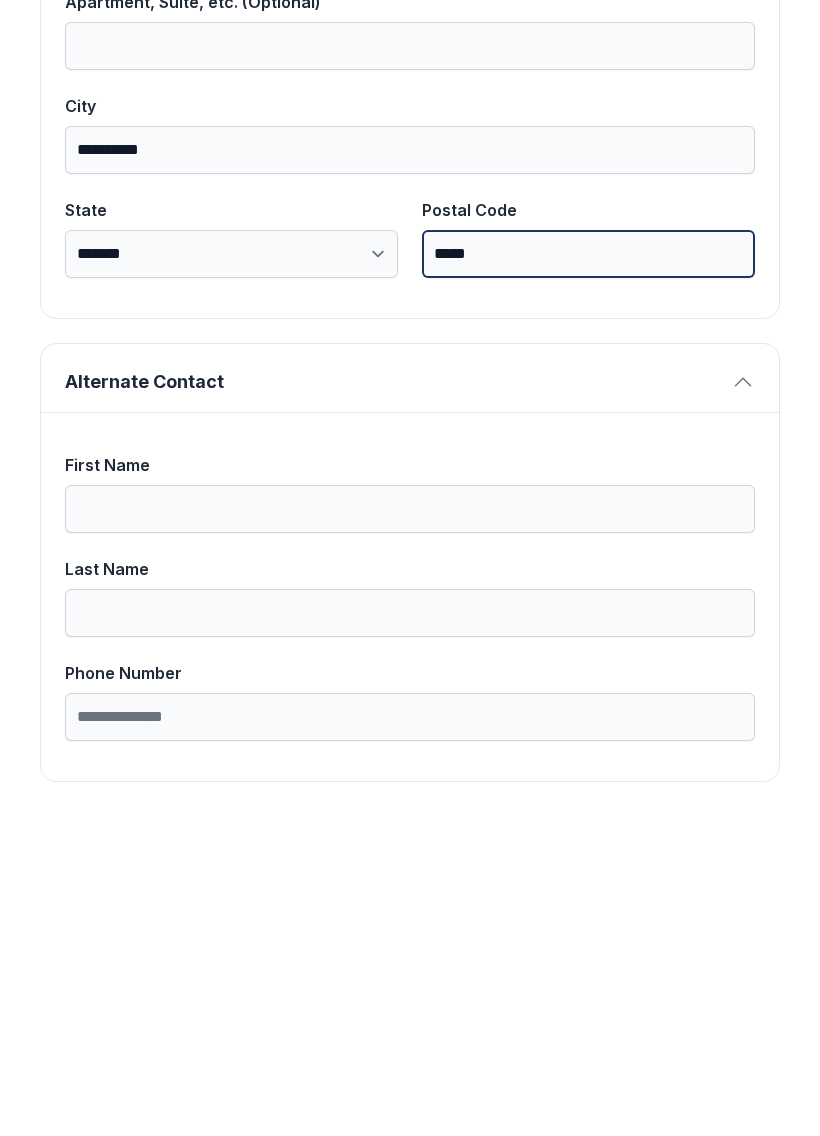 scroll, scrollTop: 1269, scrollLeft: 0, axis: vertical 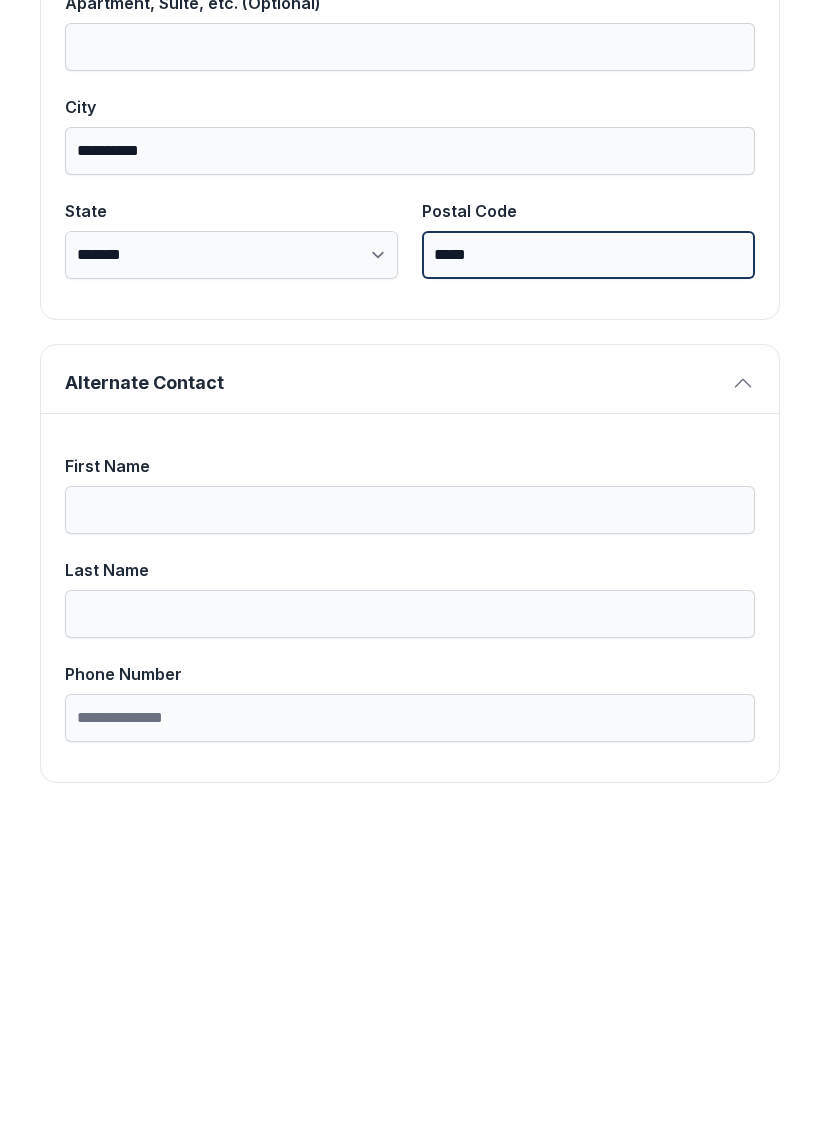 type on "*****" 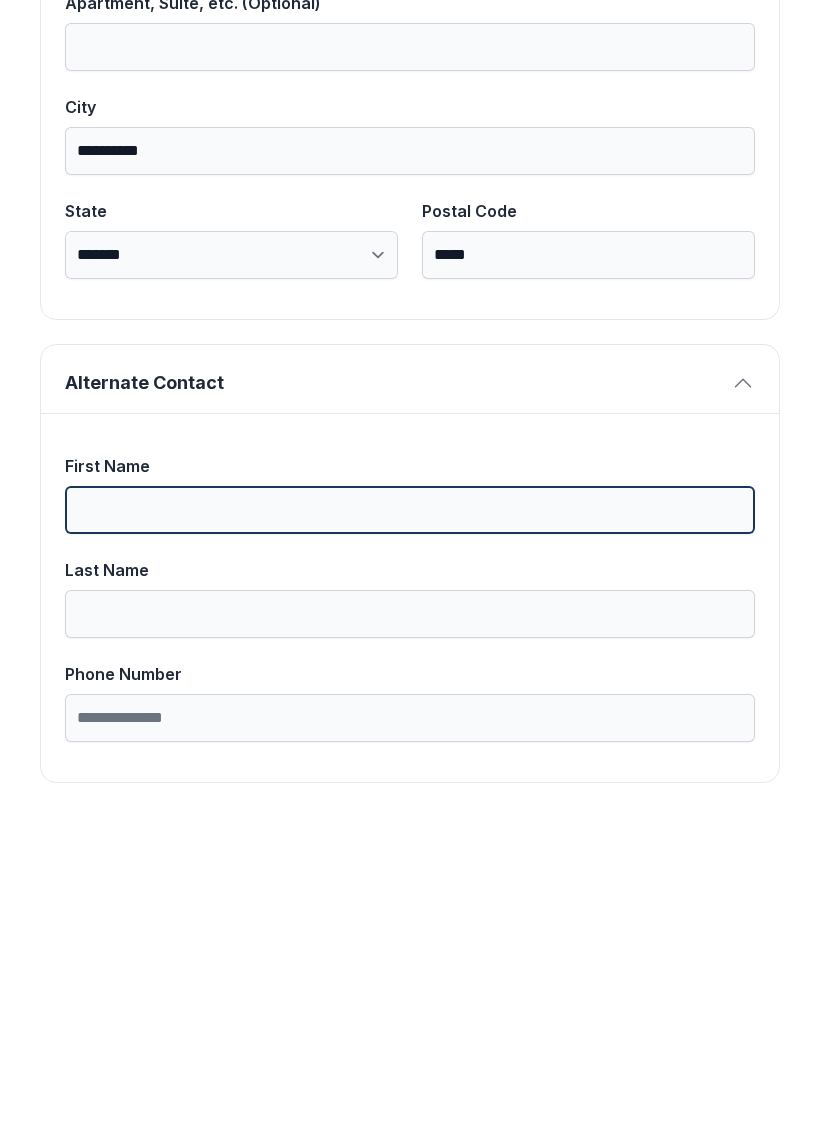 click on "First Name" at bounding box center [410, 827] 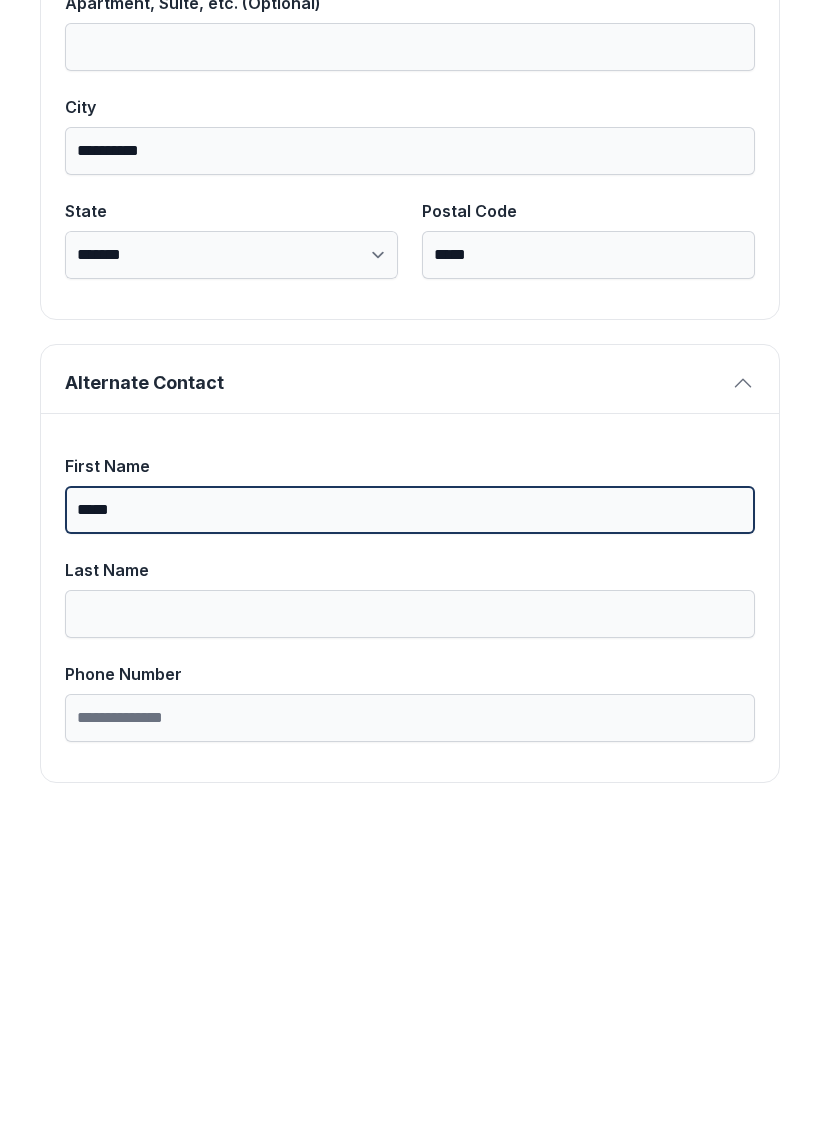 type on "*****" 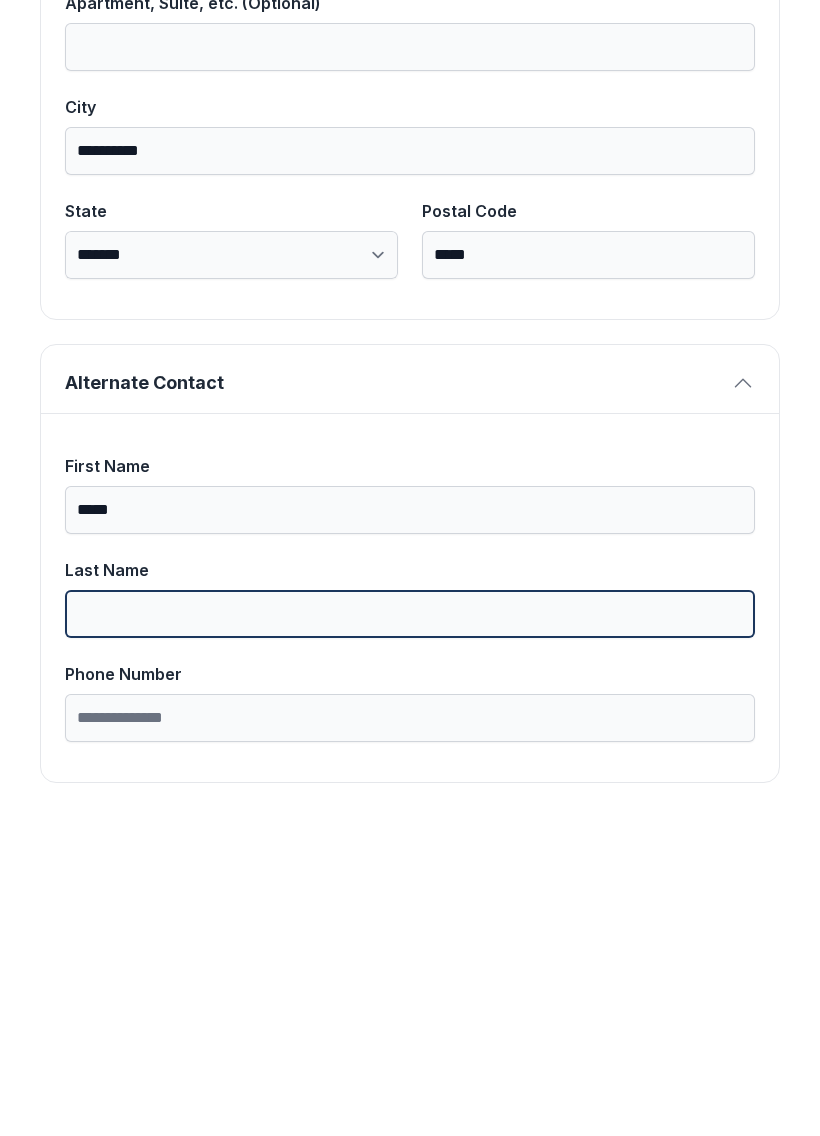 click on "Last Name" at bounding box center (410, 931) 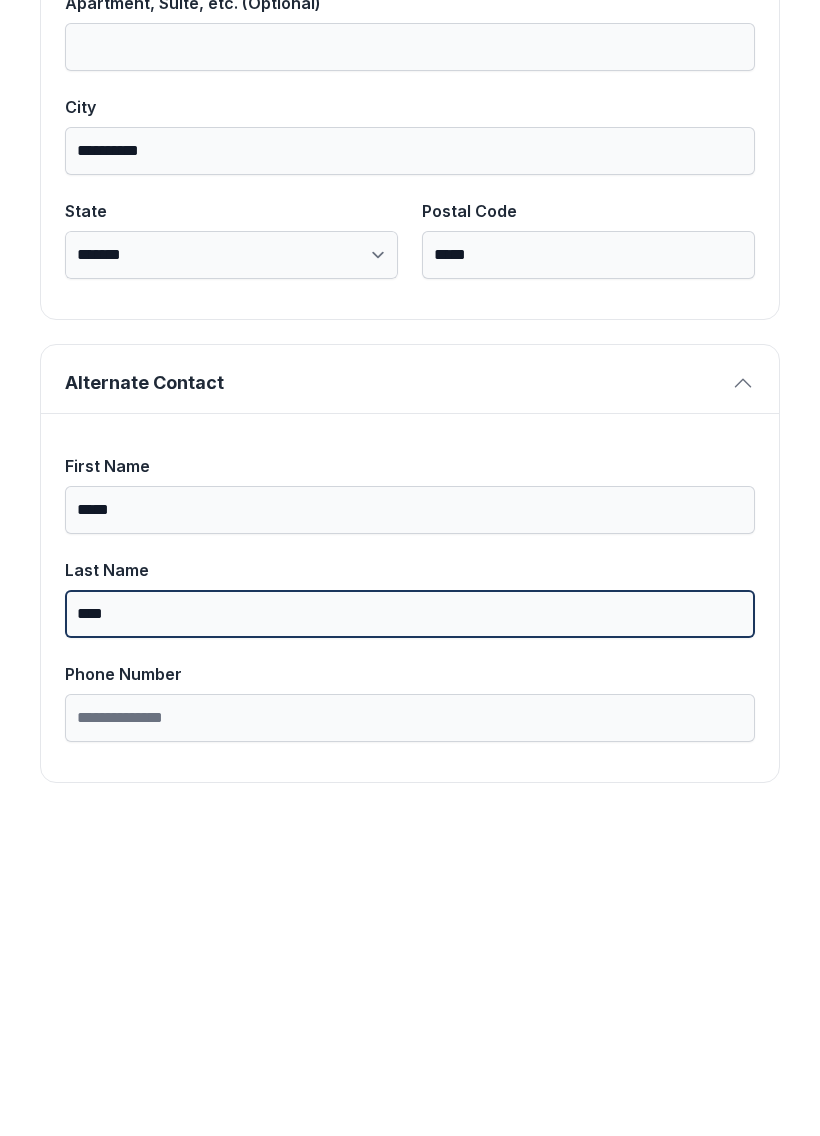 type on "****" 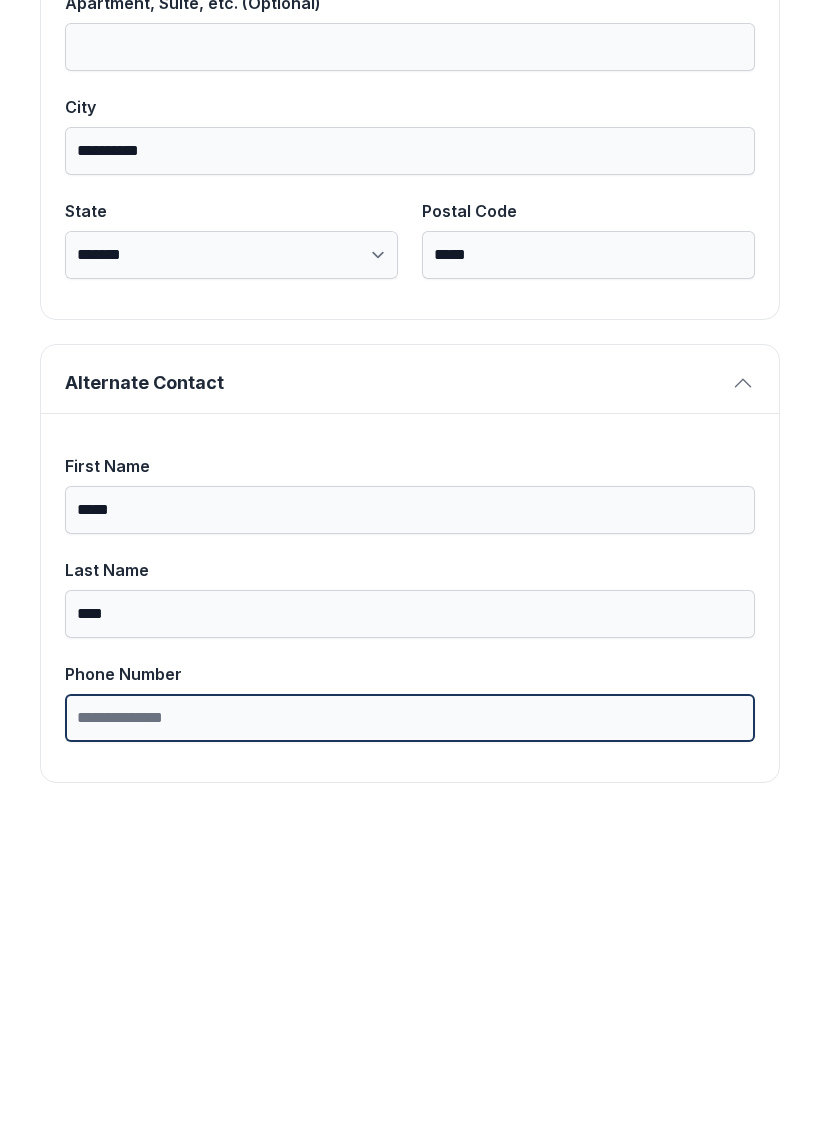 click on "Phone Number" at bounding box center (410, 1035) 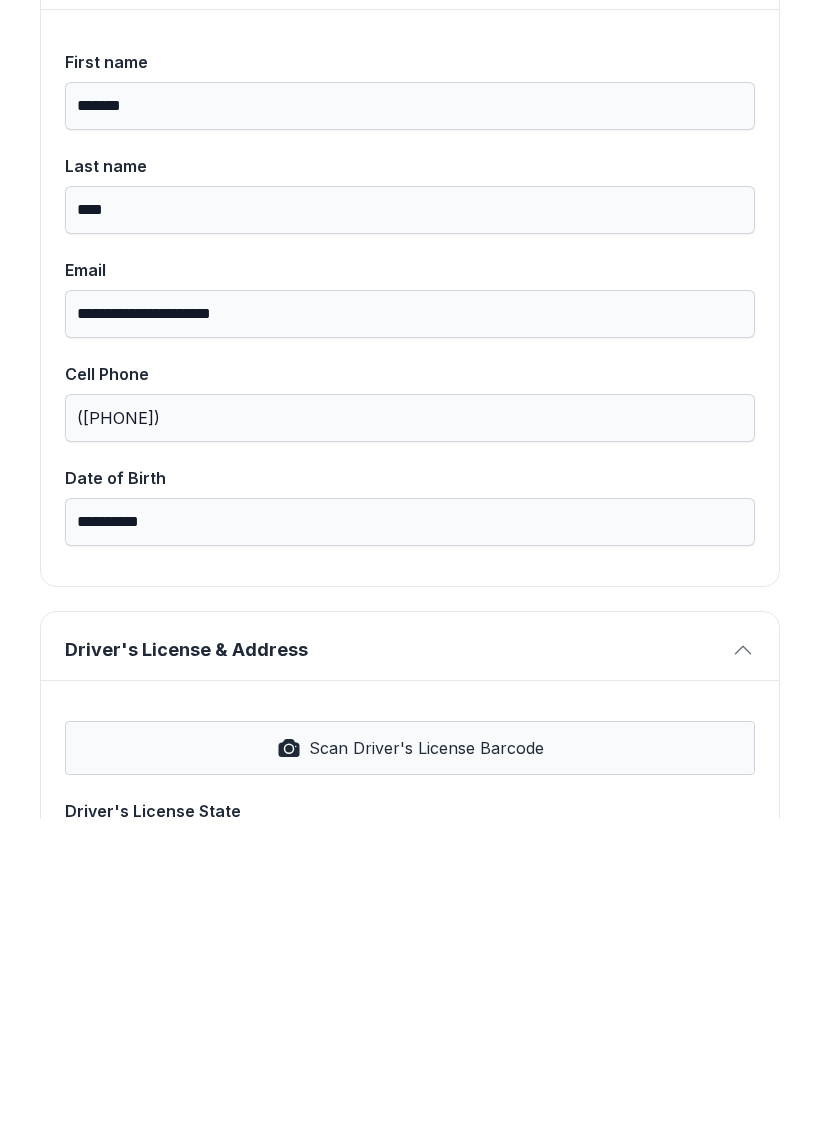 scroll, scrollTop: 153, scrollLeft: 0, axis: vertical 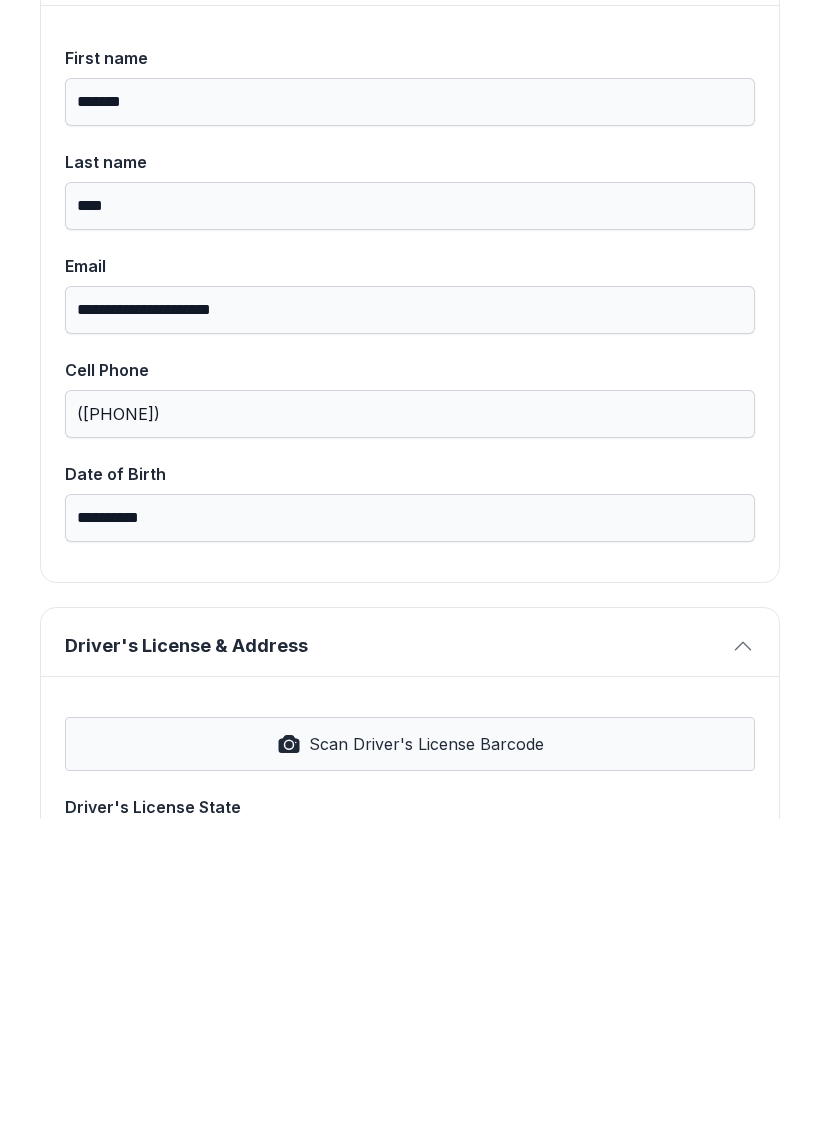 type on "**********" 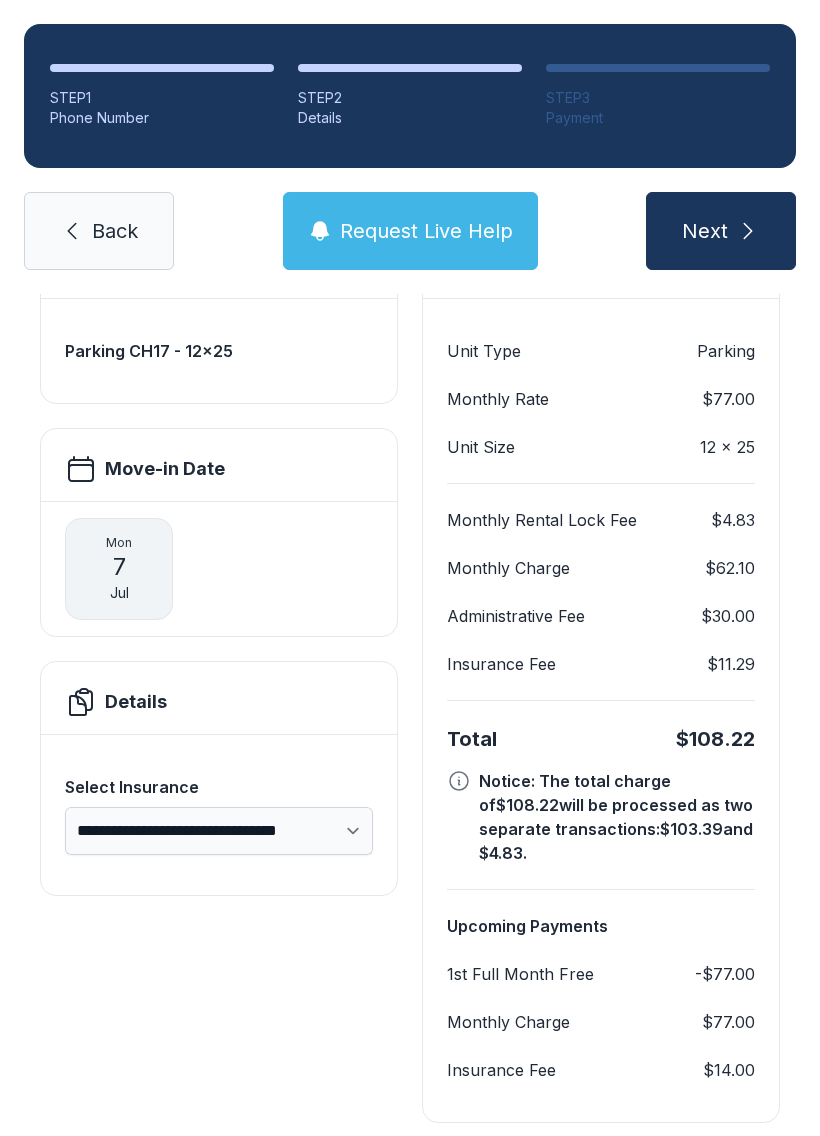 scroll, scrollTop: 180, scrollLeft: 0, axis: vertical 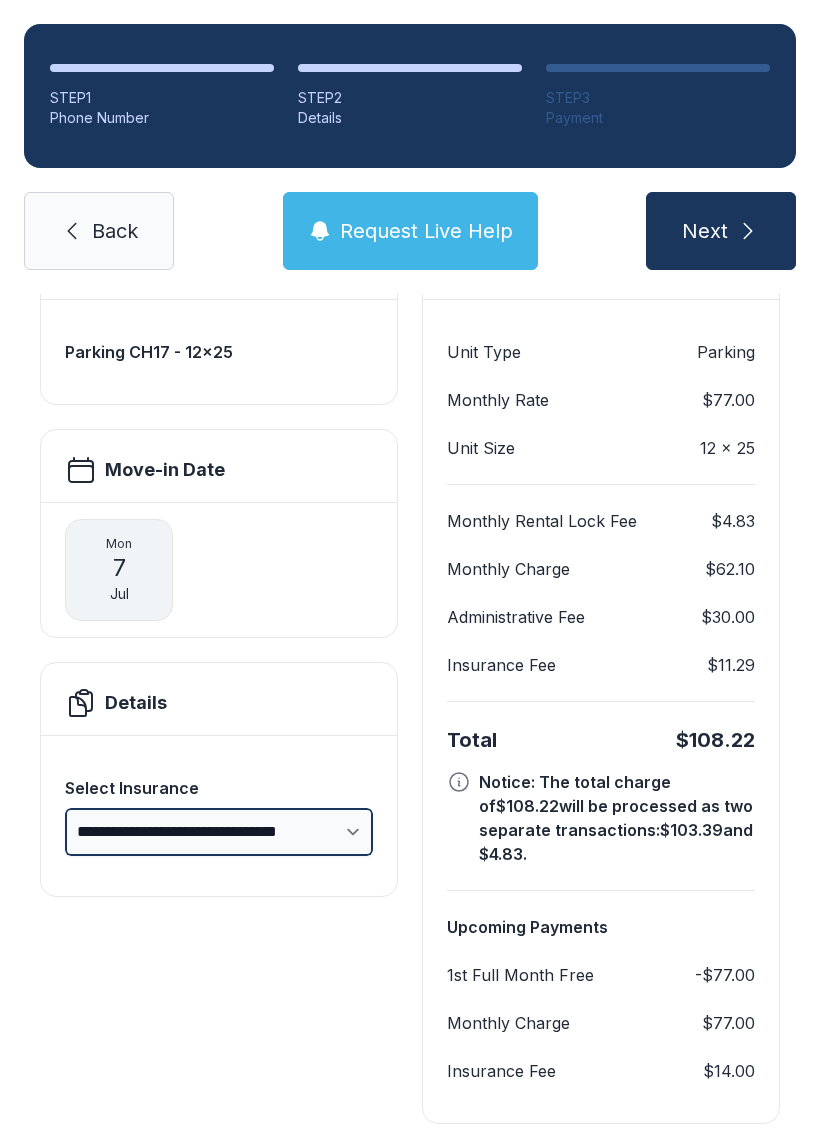 click on "**********" at bounding box center [219, 832] 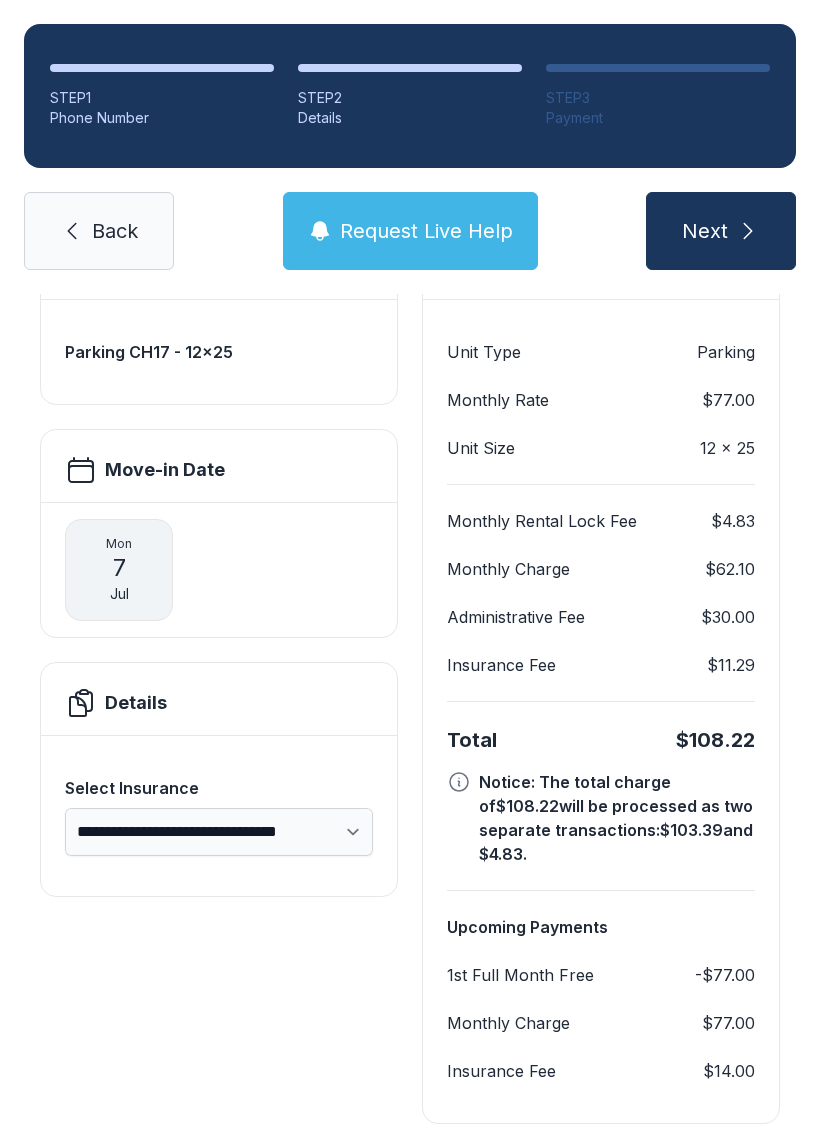 click on "Next" at bounding box center (721, 231) 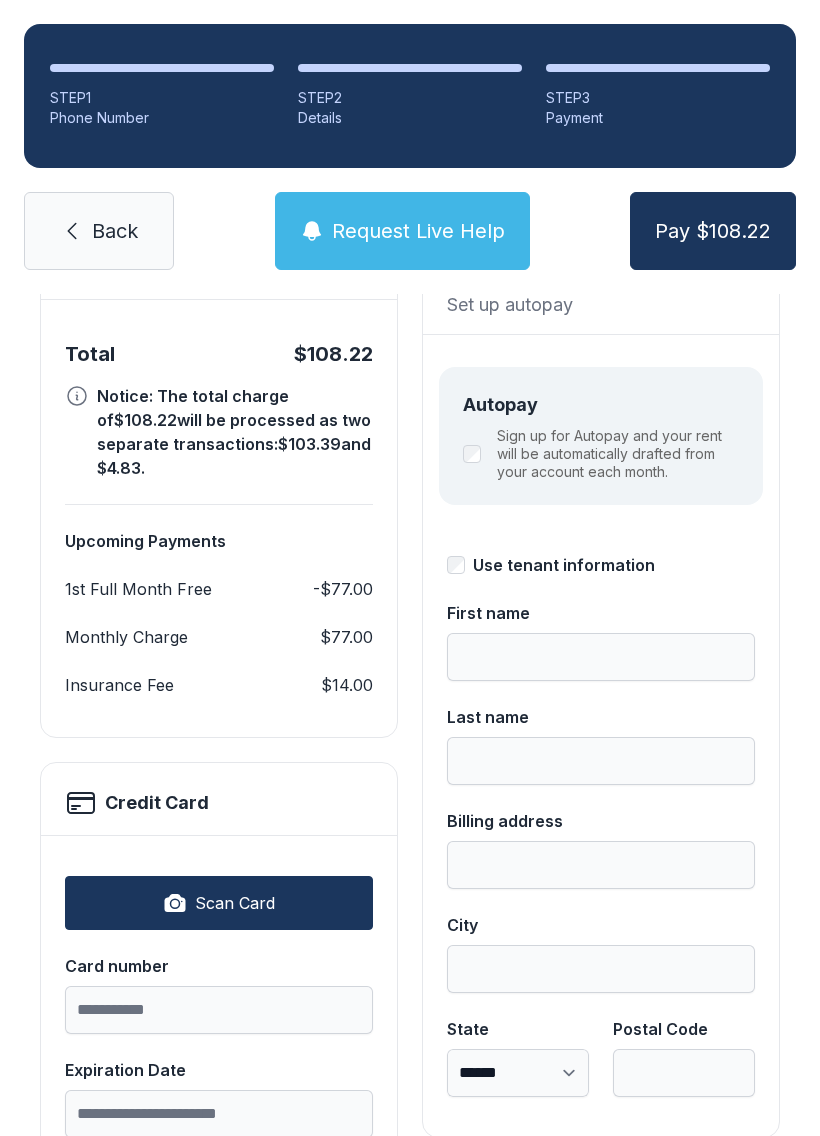 scroll, scrollTop: 0, scrollLeft: 0, axis: both 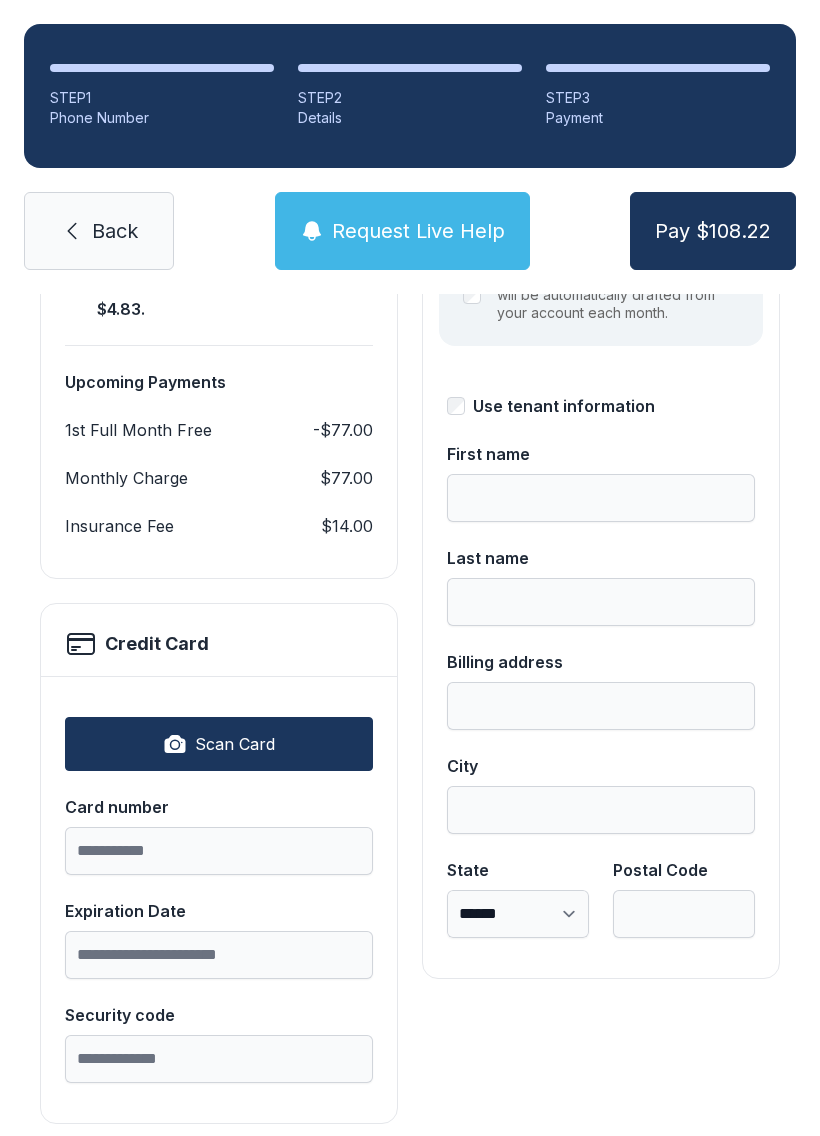 click on "Scan Card" at bounding box center [219, 744] 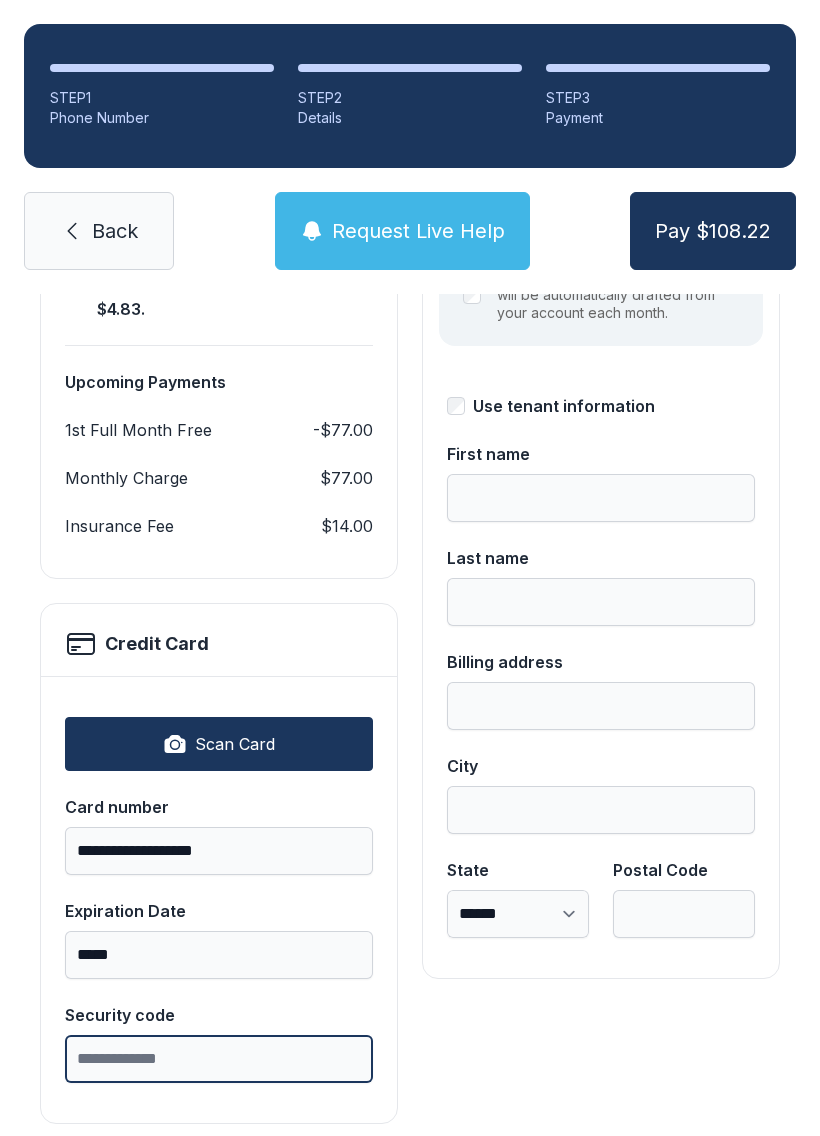 click on "Security code" at bounding box center [219, 1059] 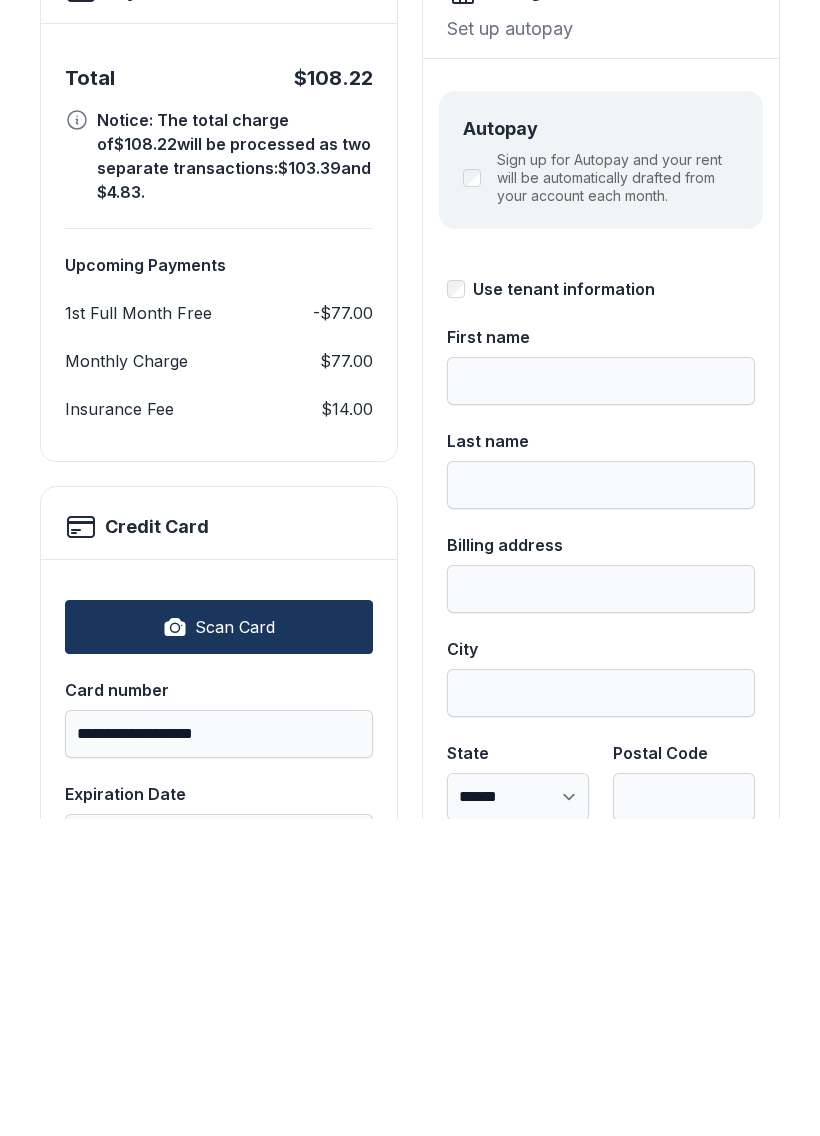 scroll, scrollTop: 136, scrollLeft: 0, axis: vertical 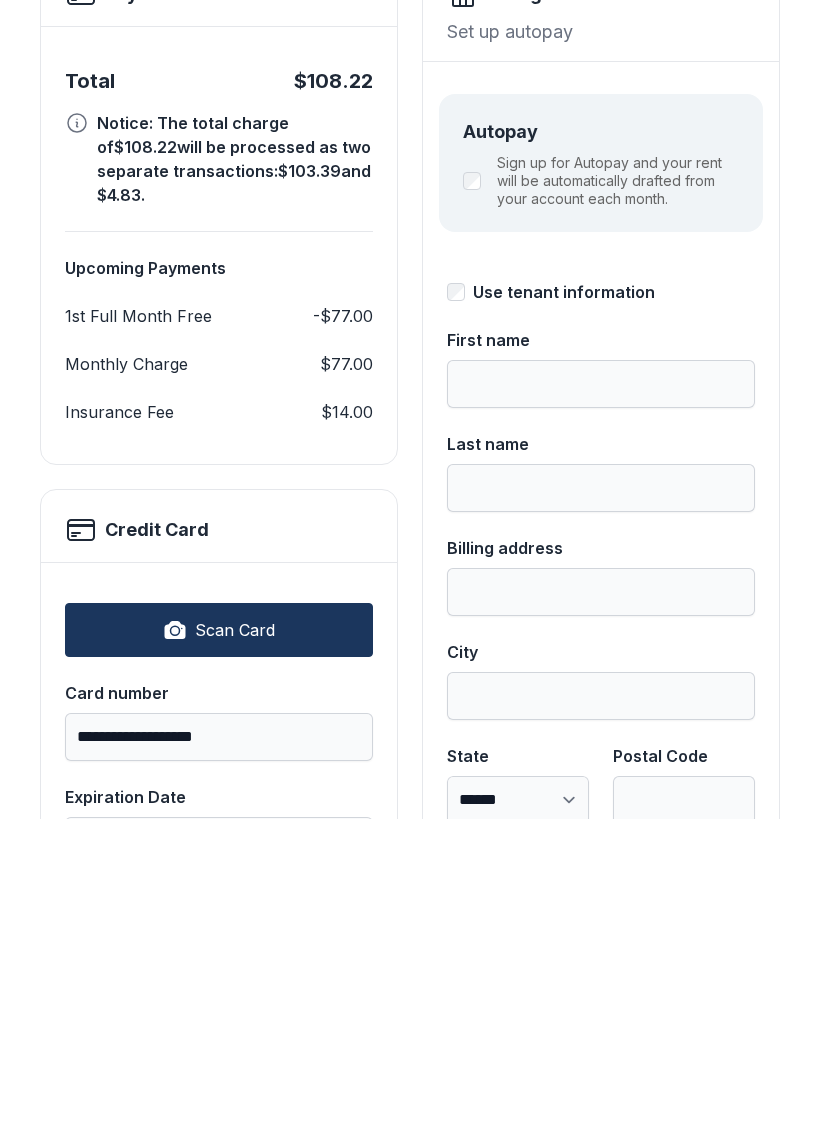 type on "***" 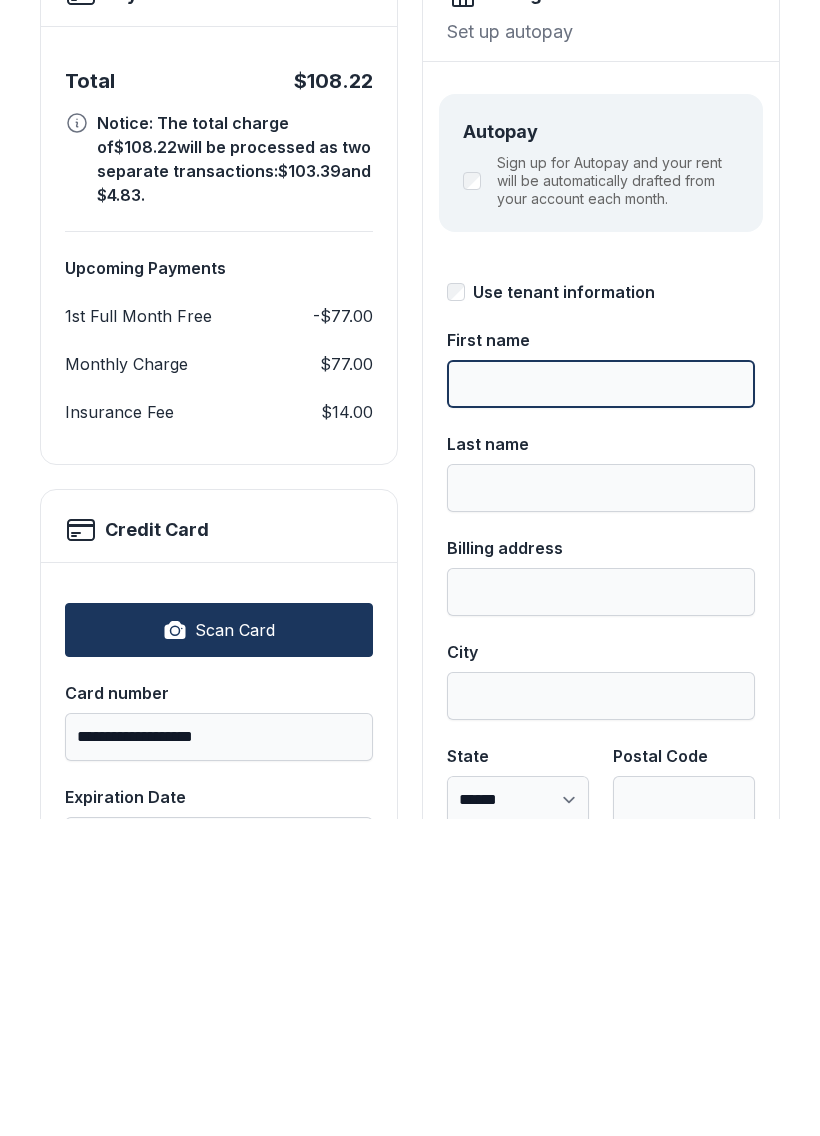 click on "First name" at bounding box center [601, 701] 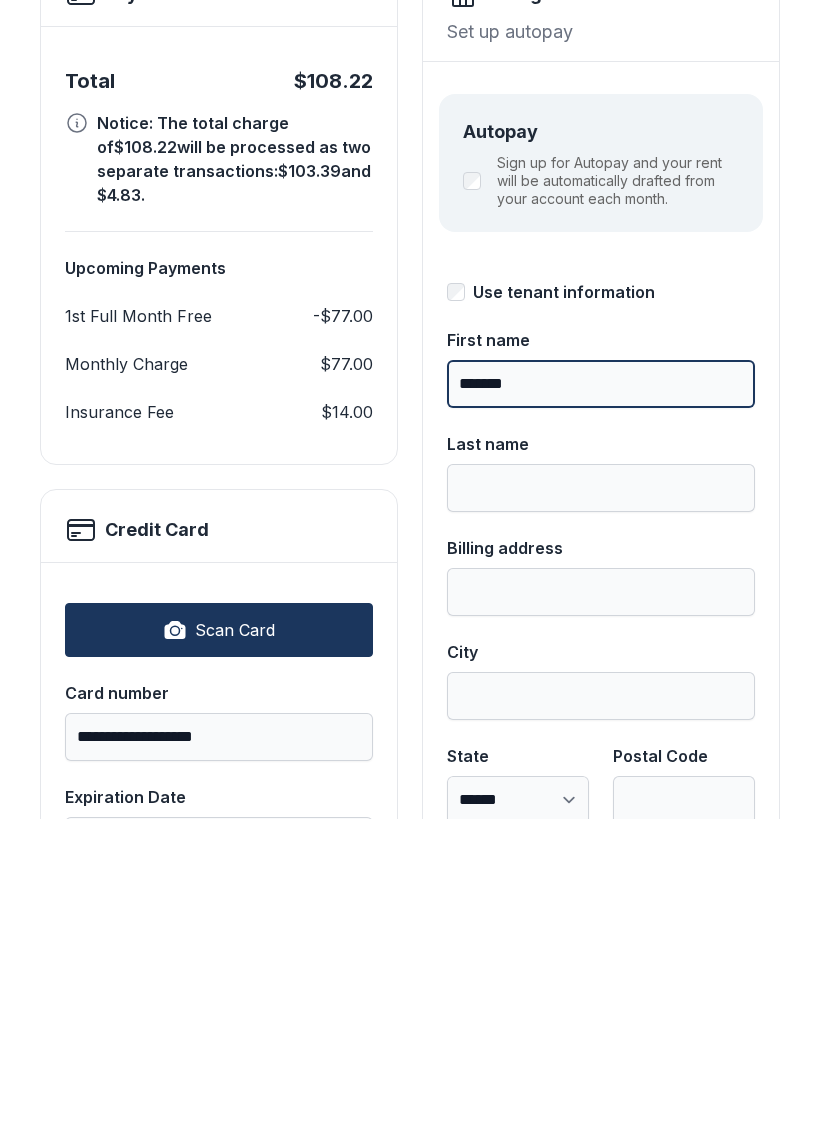 type on "*******" 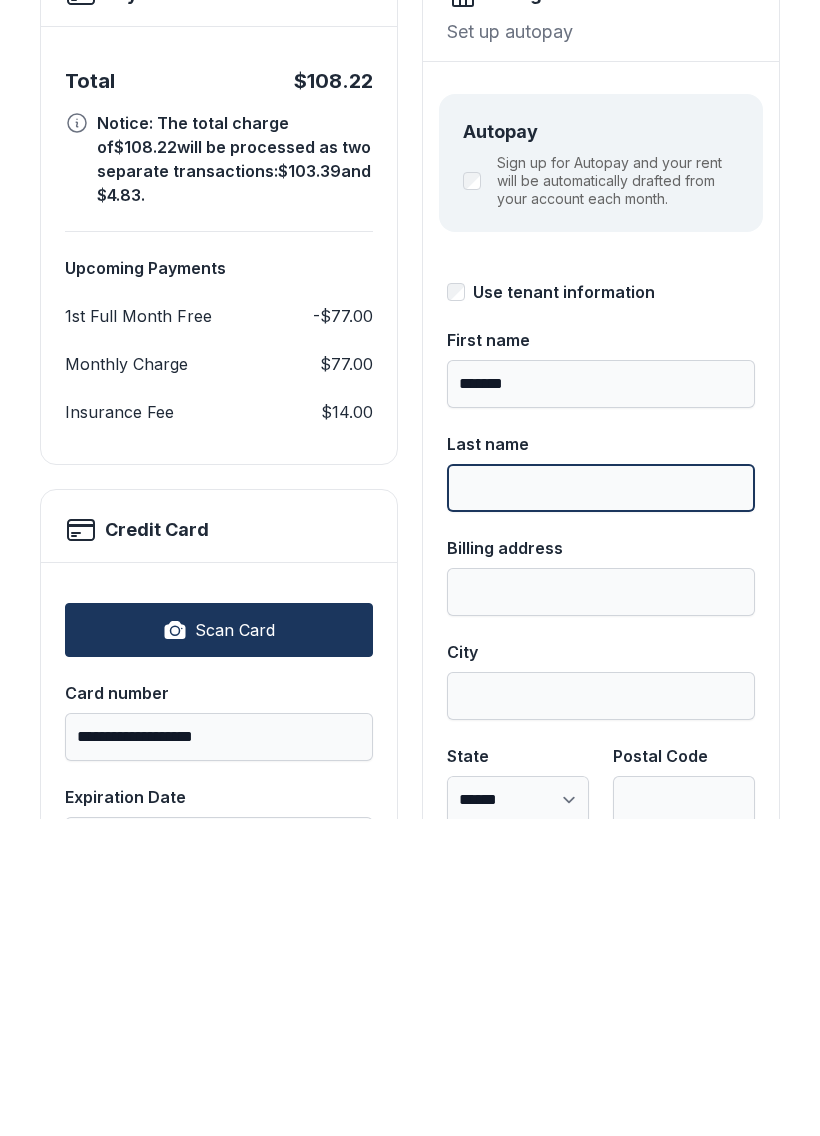 click on "Last name" at bounding box center (601, 805) 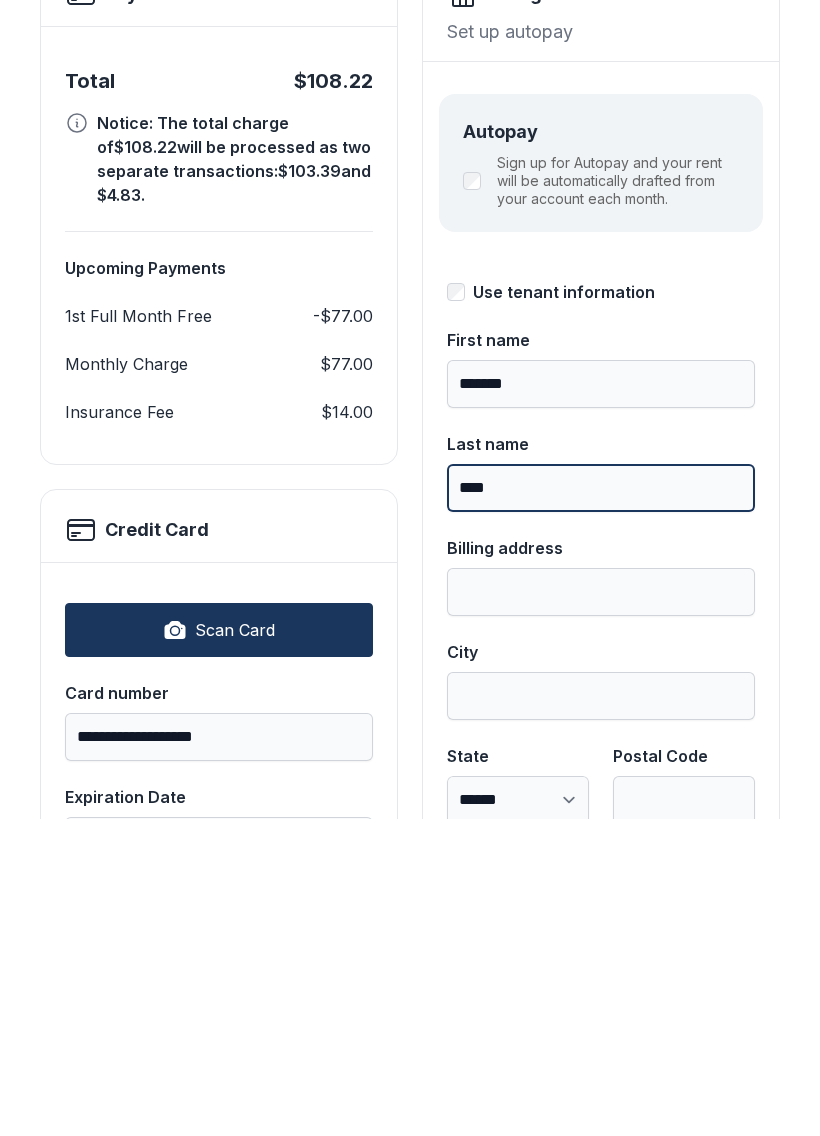 type on "****" 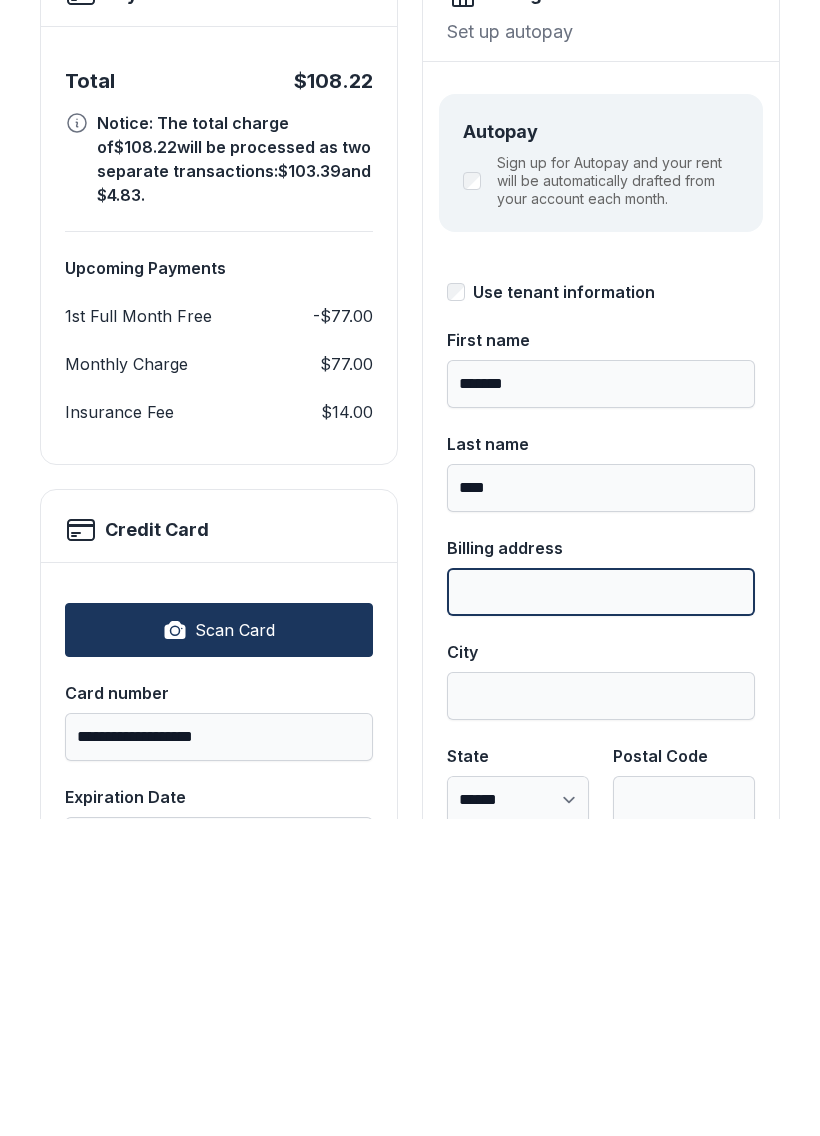click on "Billing address" at bounding box center [601, 909] 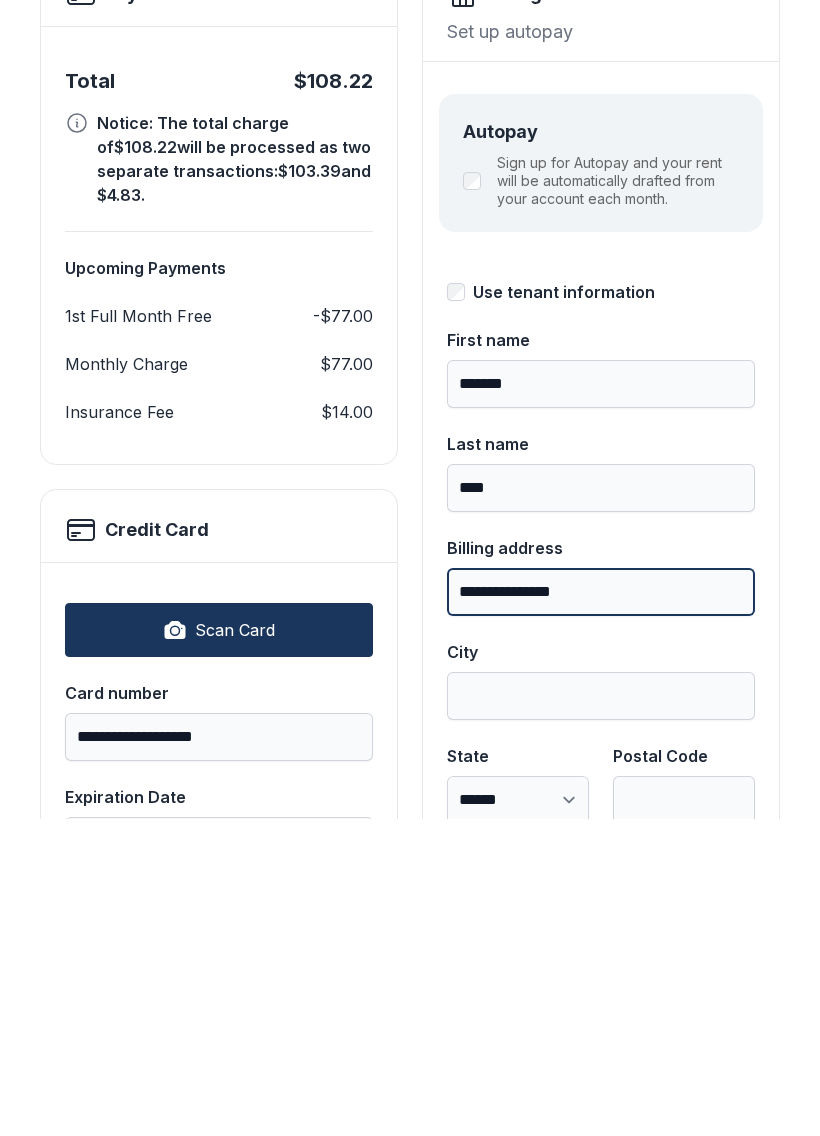 type on "**********" 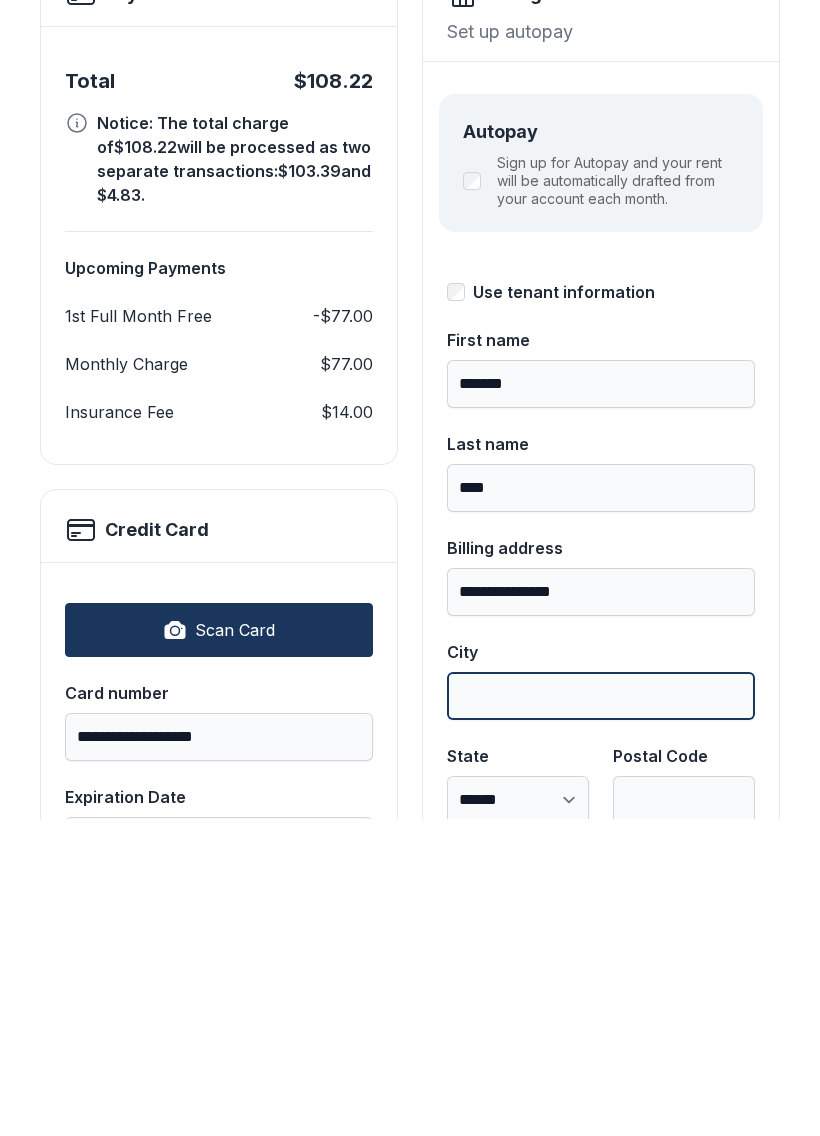 click on "City" at bounding box center (601, 1013) 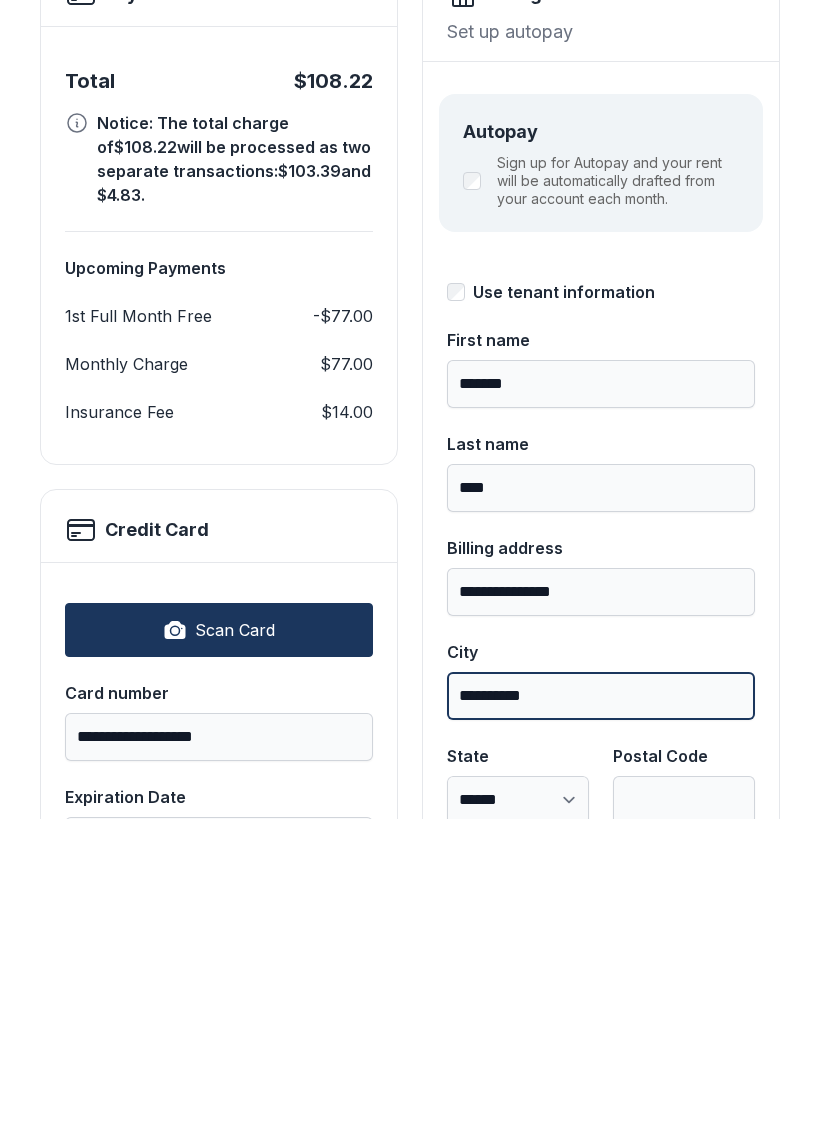 type on "**********" 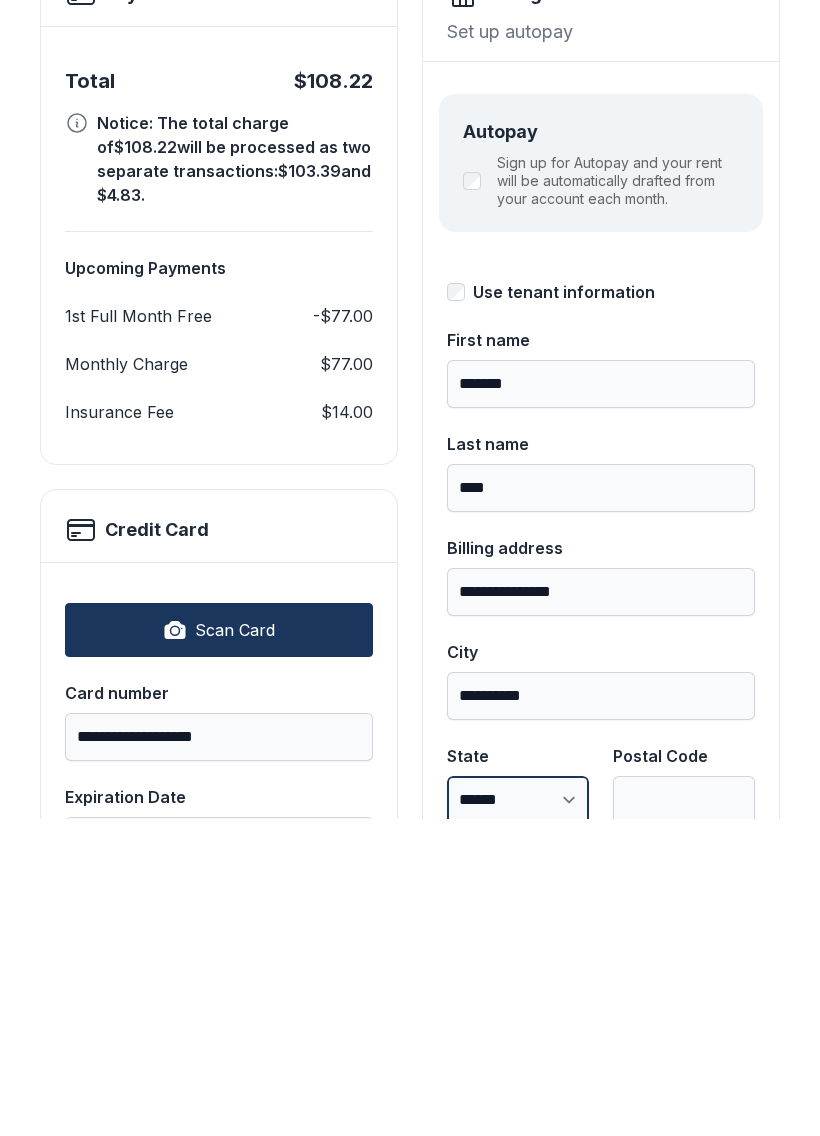 click on "**********" at bounding box center [518, 1117] 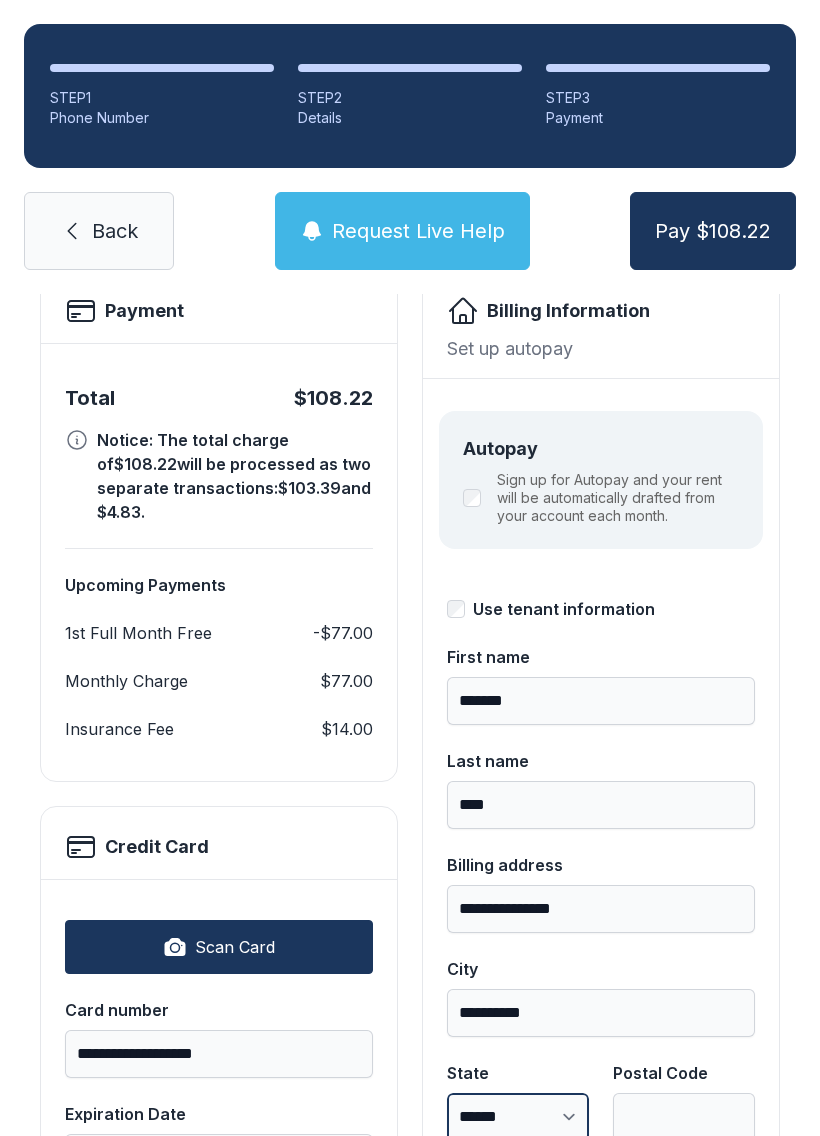 select on "**" 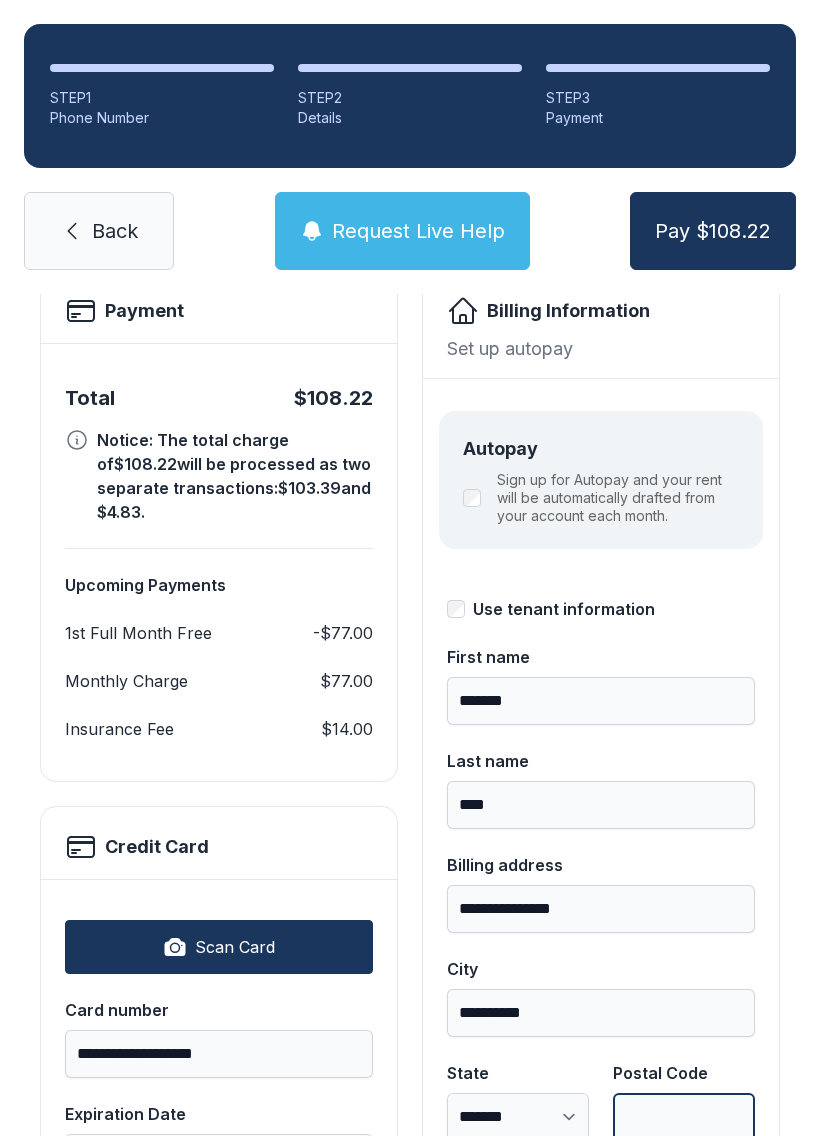 click on "Postal Code" at bounding box center (684, 1117) 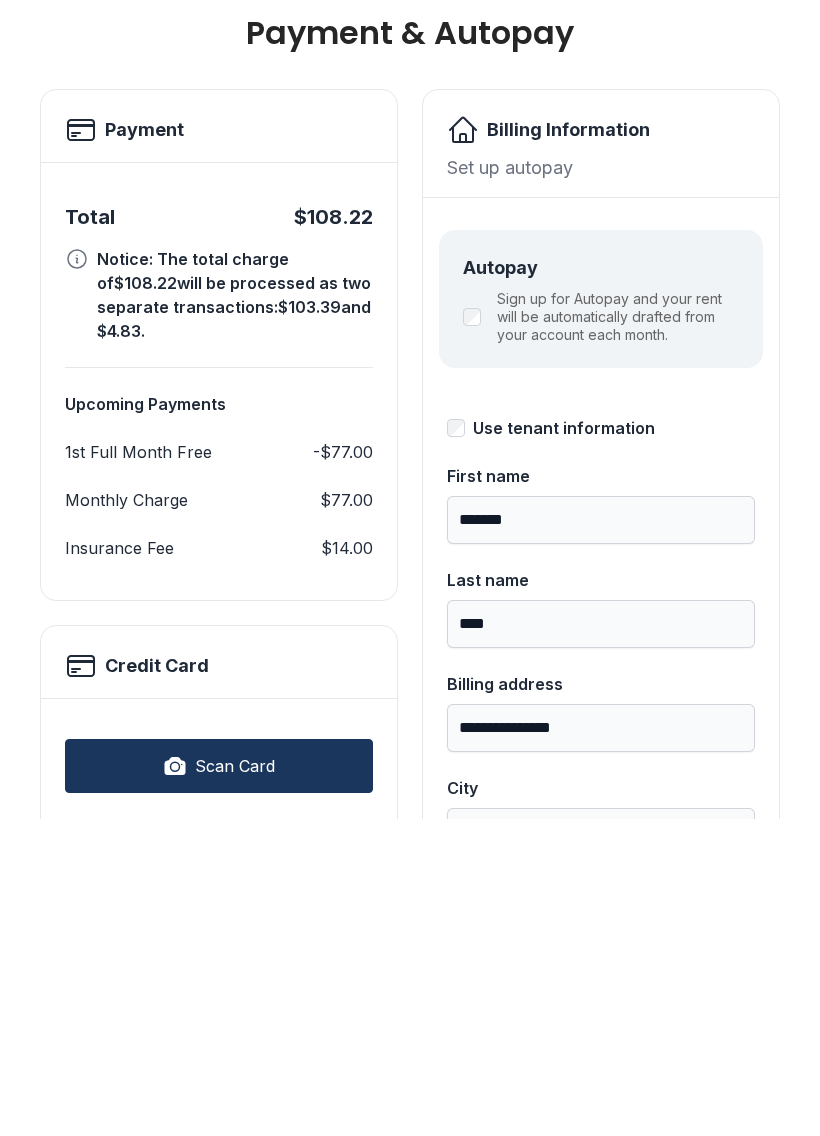 scroll, scrollTop: 0, scrollLeft: 0, axis: both 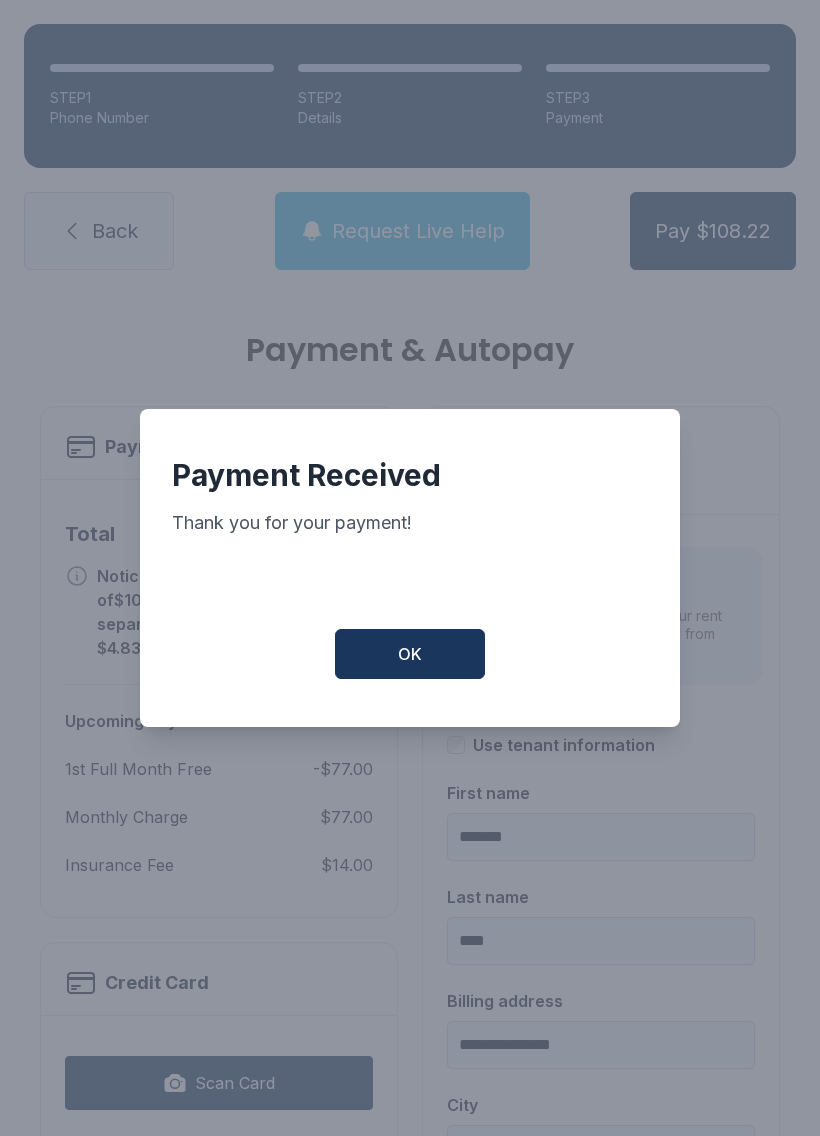 click on "OK" at bounding box center [410, 654] 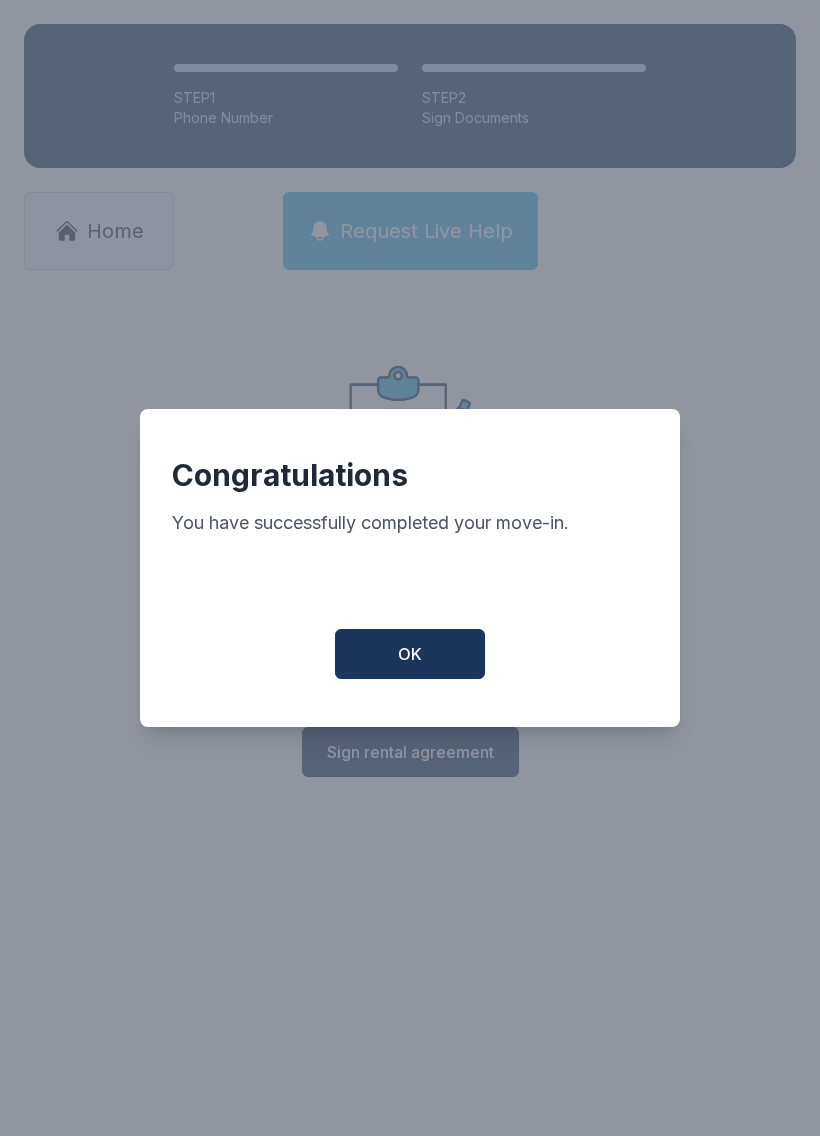click on "OK" at bounding box center (410, 654) 